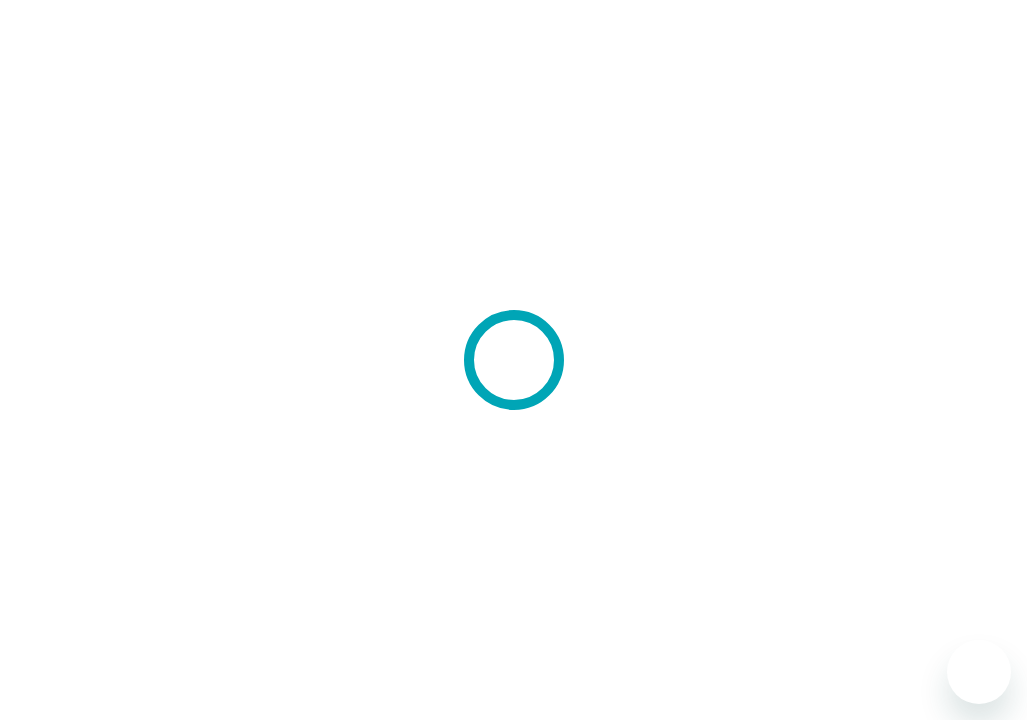 scroll, scrollTop: 0, scrollLeft: 0, axis: both 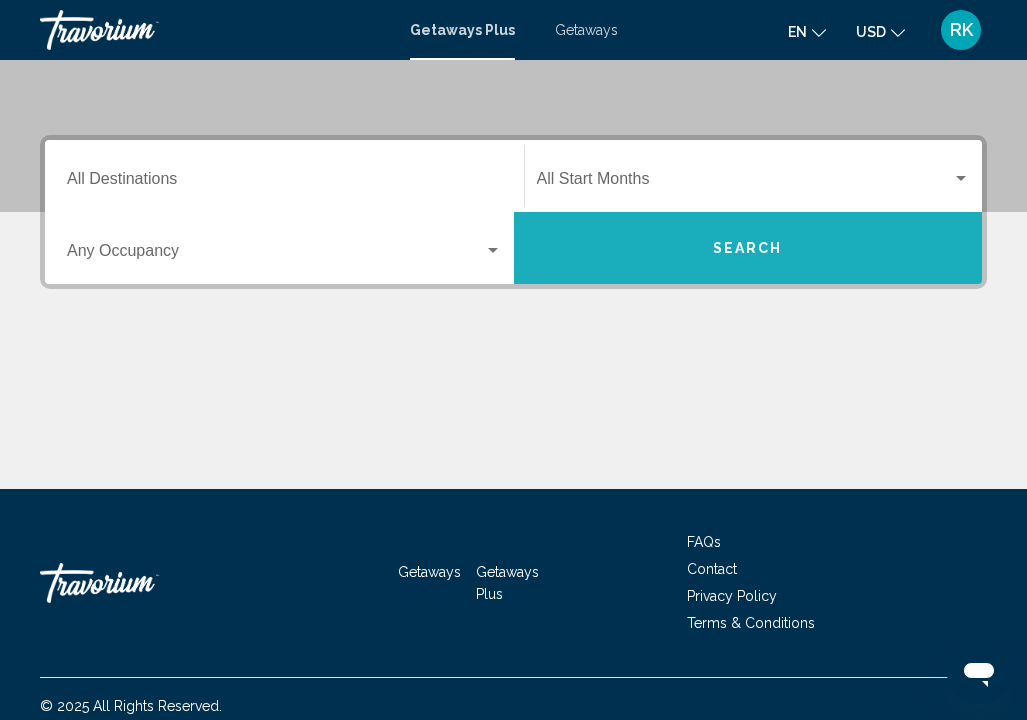 click on "Search" at bounding box center (748, 248) 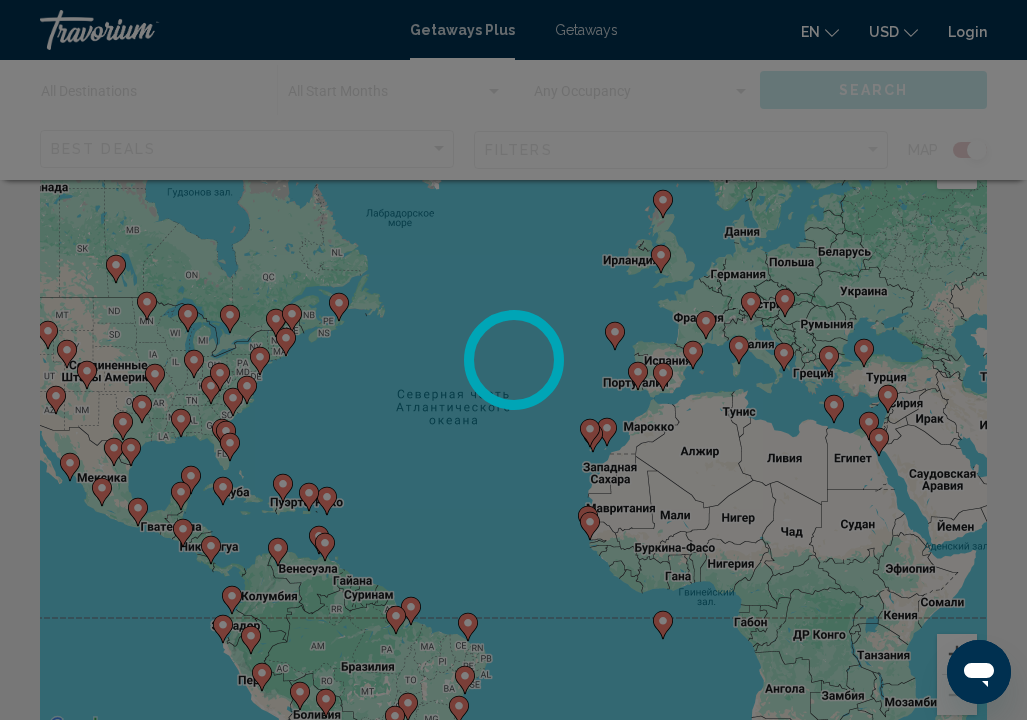 scroll, scrollTop: 113, scrollLeft: 0, axis: vertical 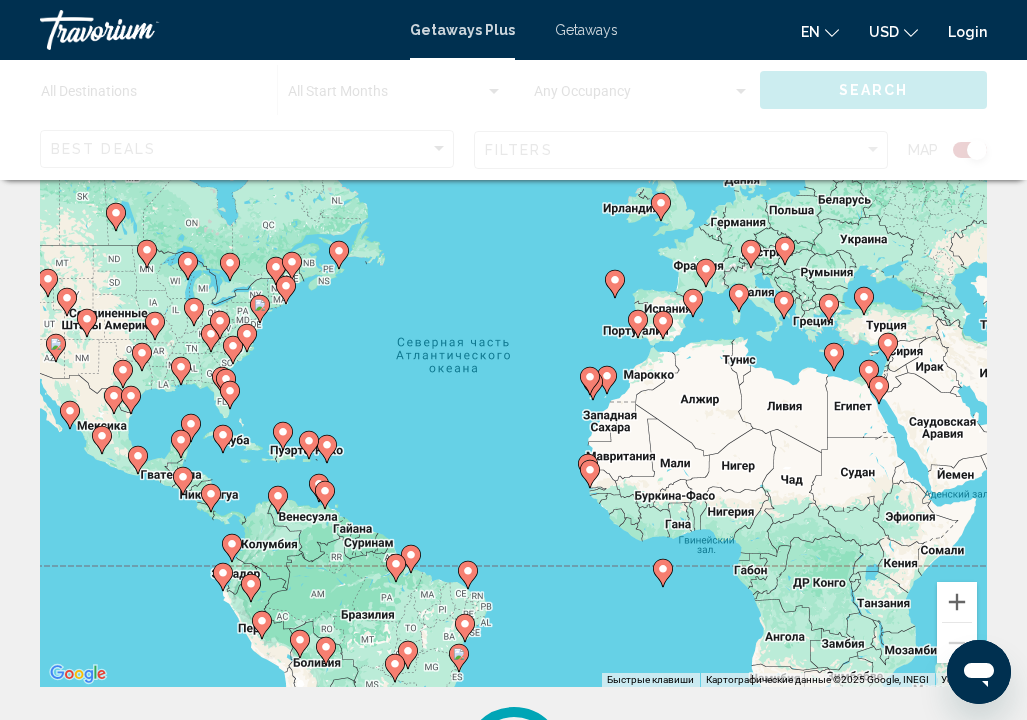 click 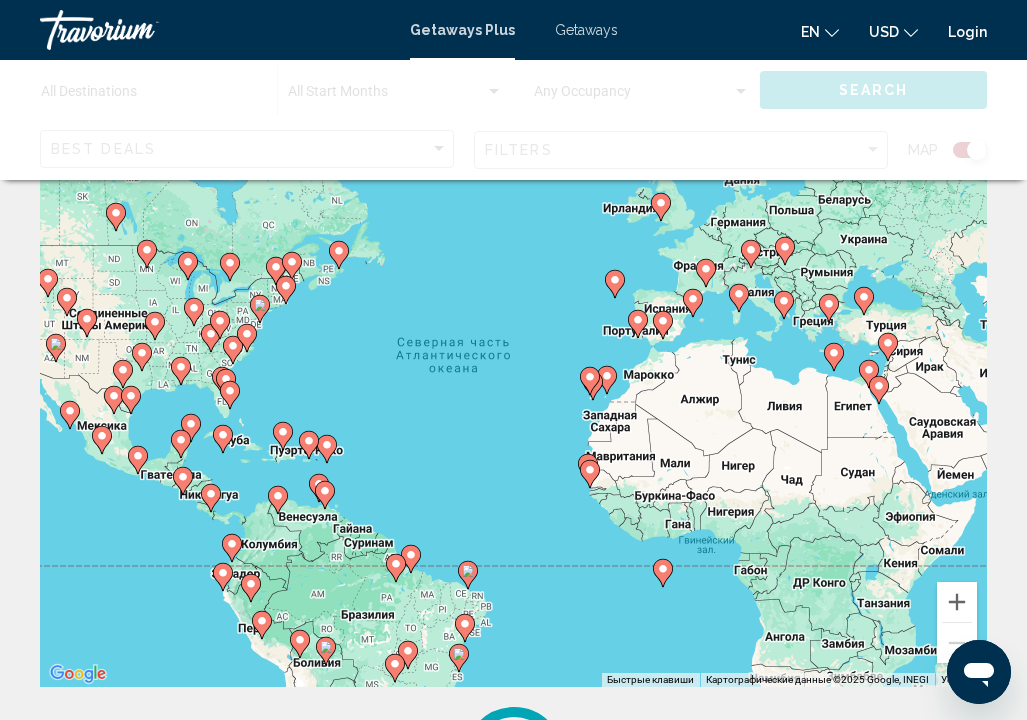 click on "en" 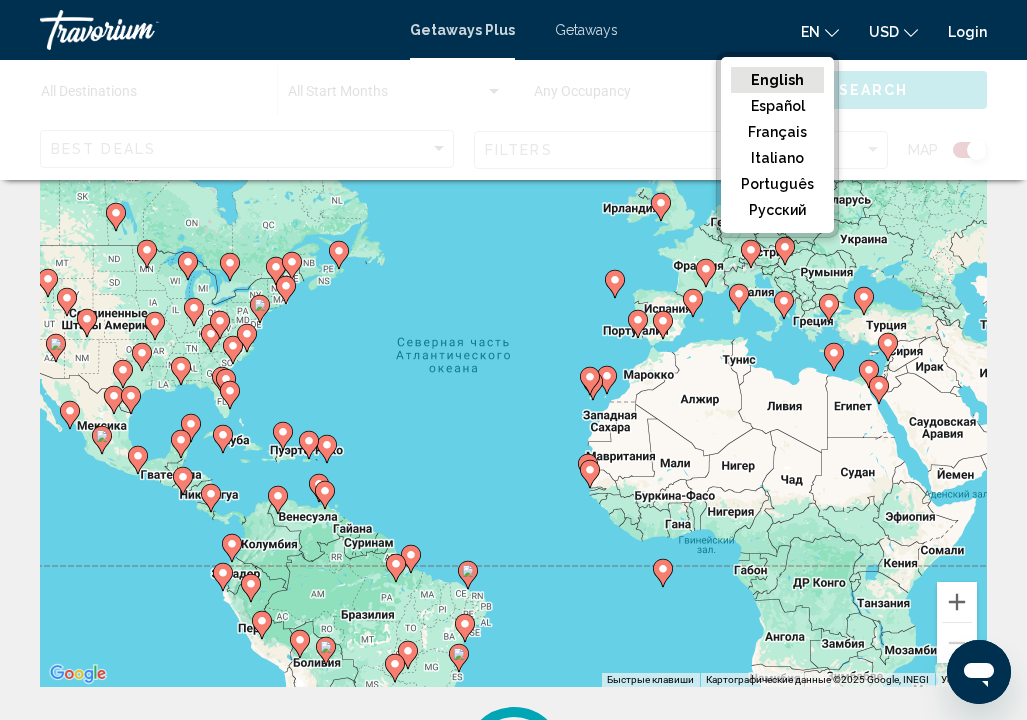 click on "en" 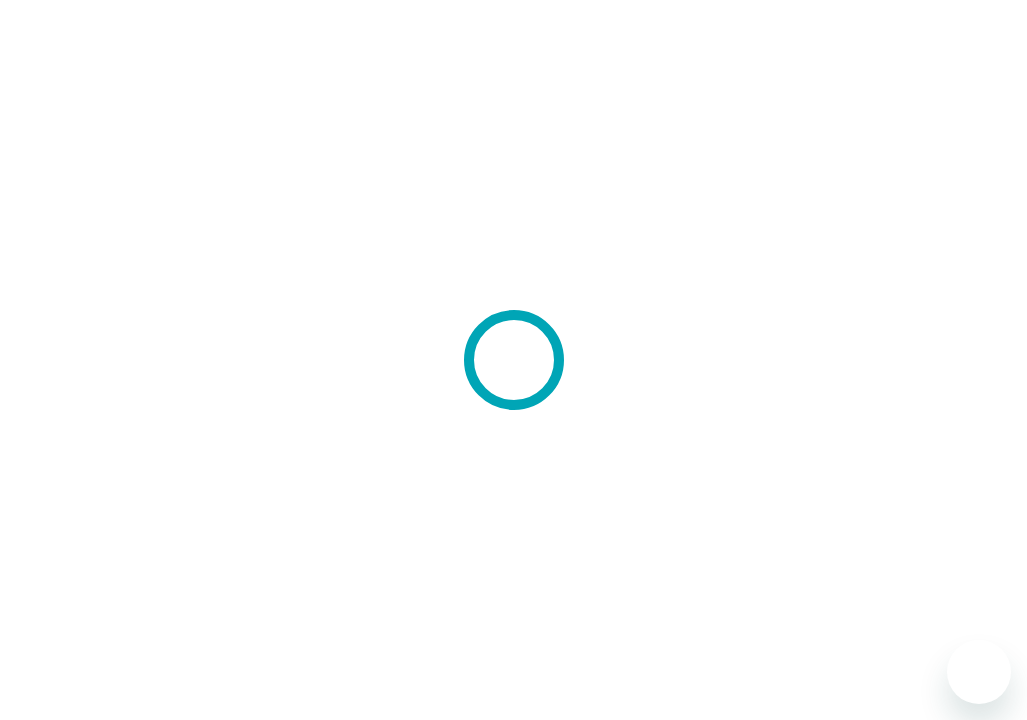 scroll, scrollTop: 0, scrollLeft: 0, axis: both 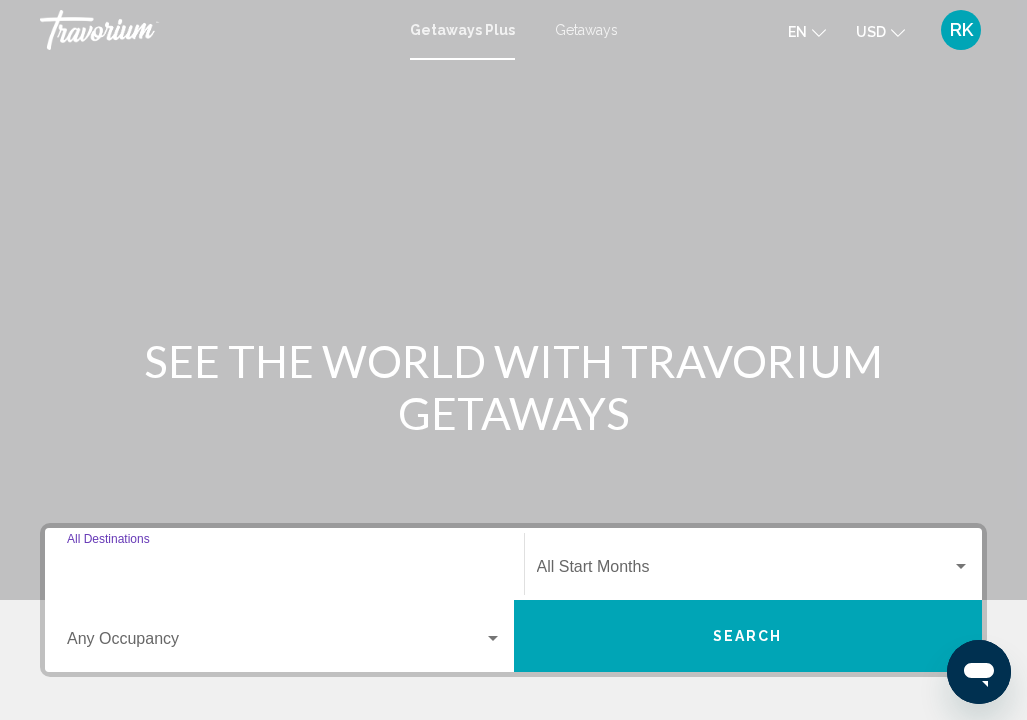 click on "Destination All Destinations" at bounding box center [284, 571] 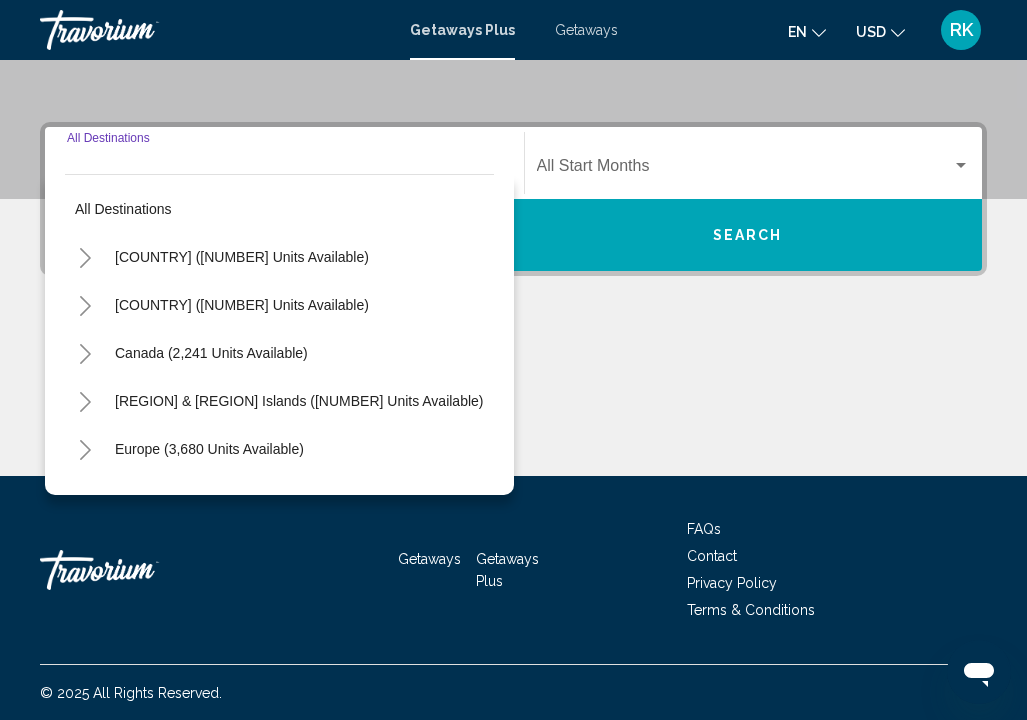 scroll, scrollTop: 402, scrollLeft: 0, axis: vertical 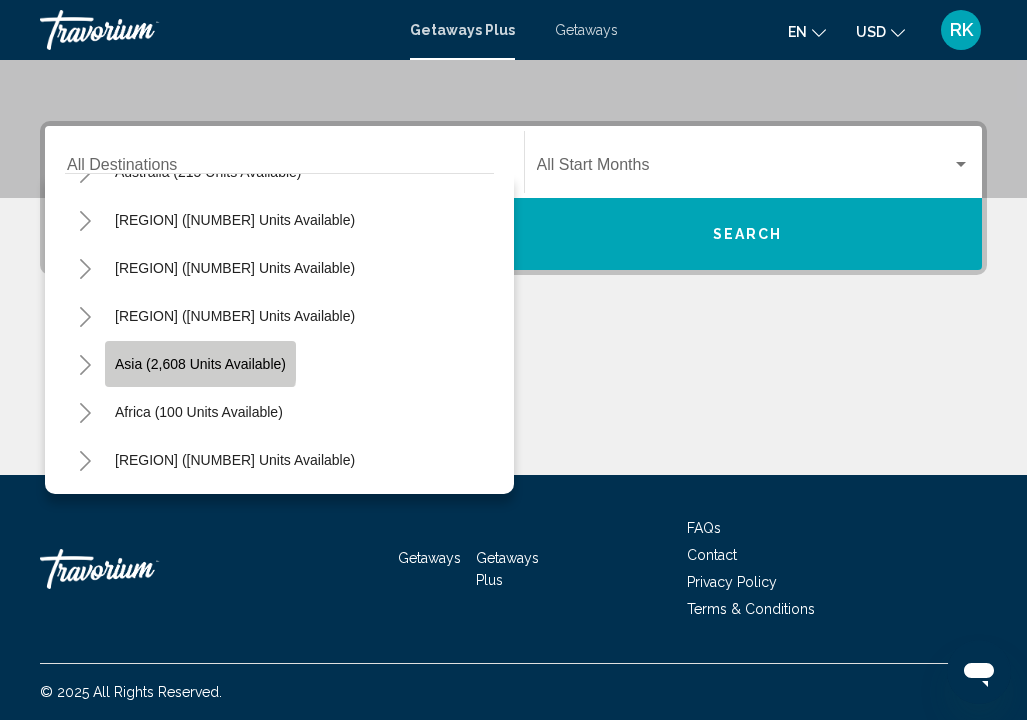 click on "Asia (2,608 units available)" at bounding box center (199, 412) 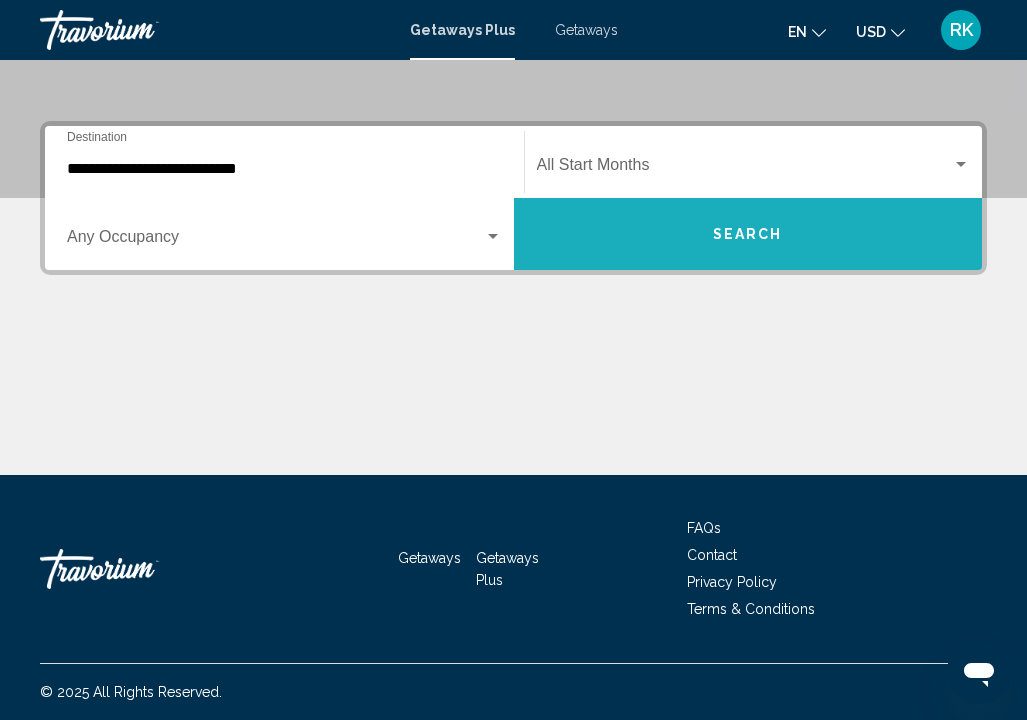 click on "Search" at bounding box center (748, 235) 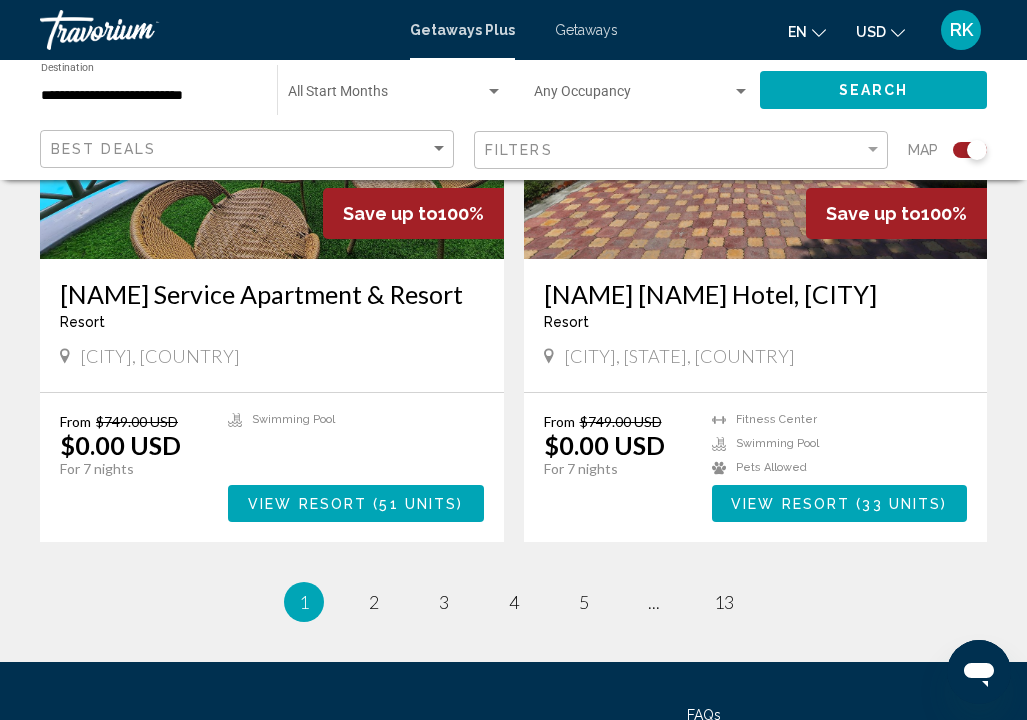 scroll, scrollTop: 4201, scrollLeft: 0, axis: vertical 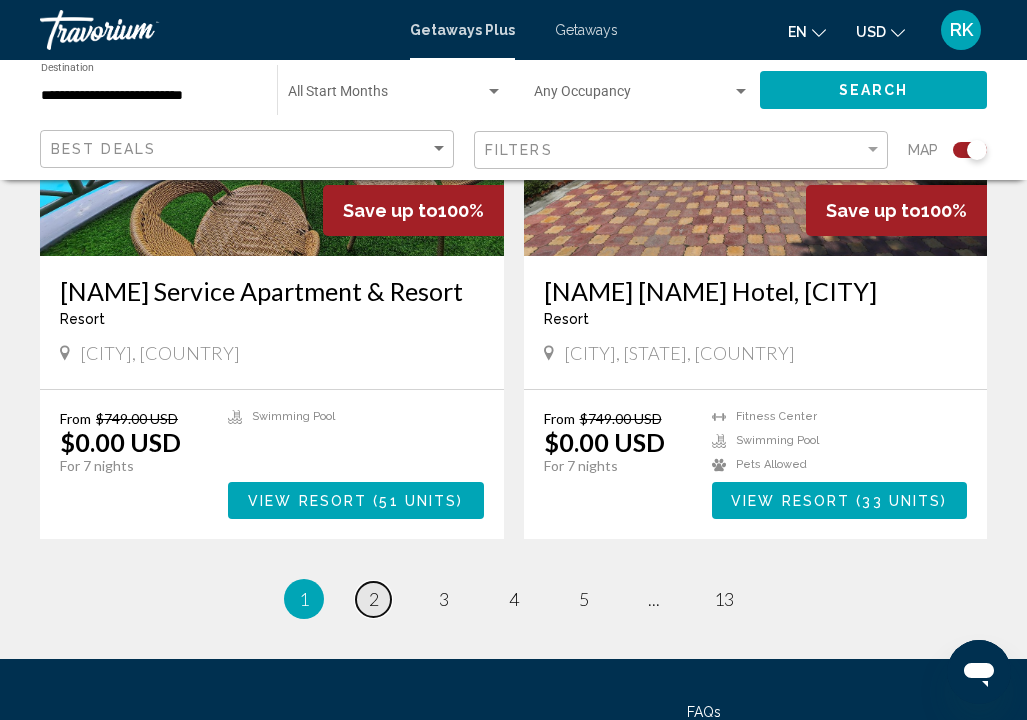 click on "2" at bounding box center (374, 599) 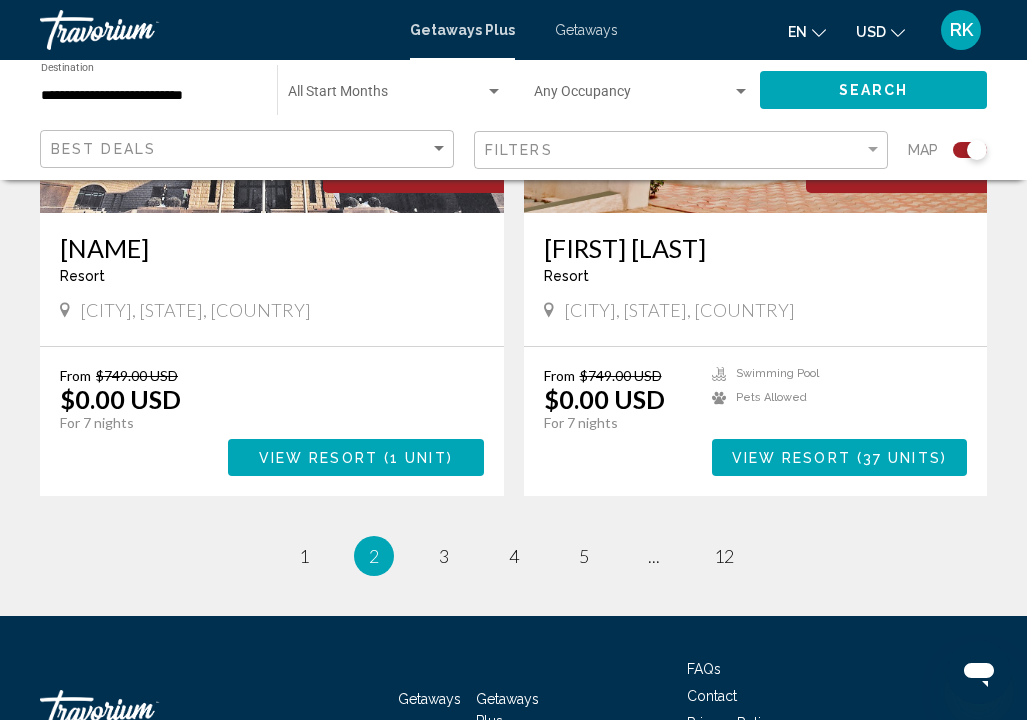 scroll, scrollTop: 4216, scrollLeft: 0, axis: vertical 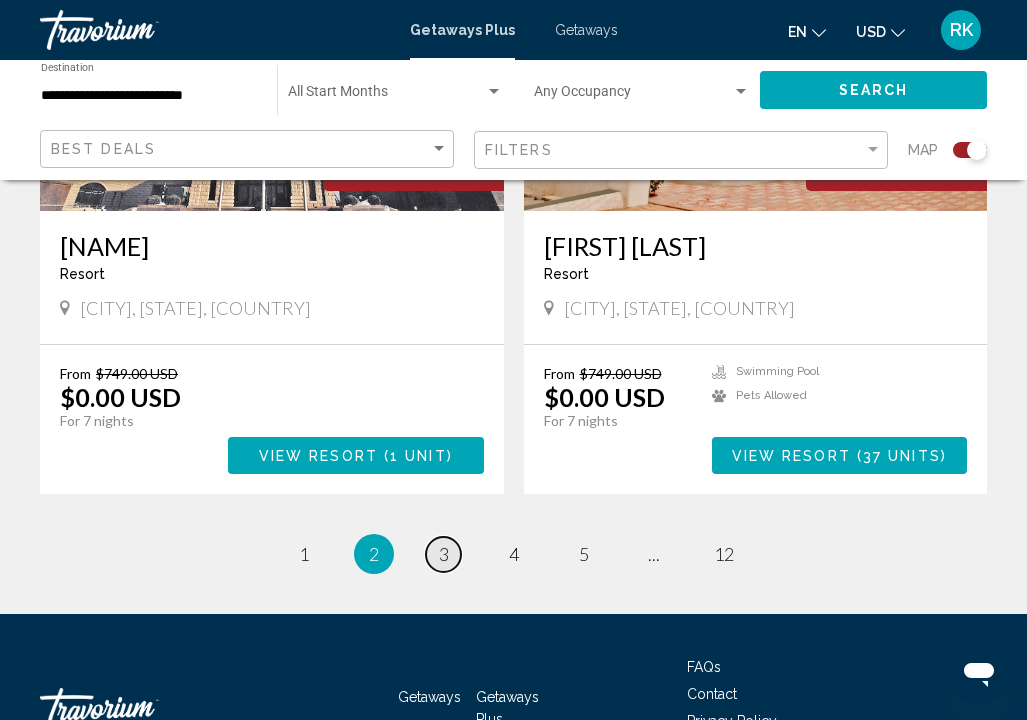 click on "3" at bounding box center (444, 554) 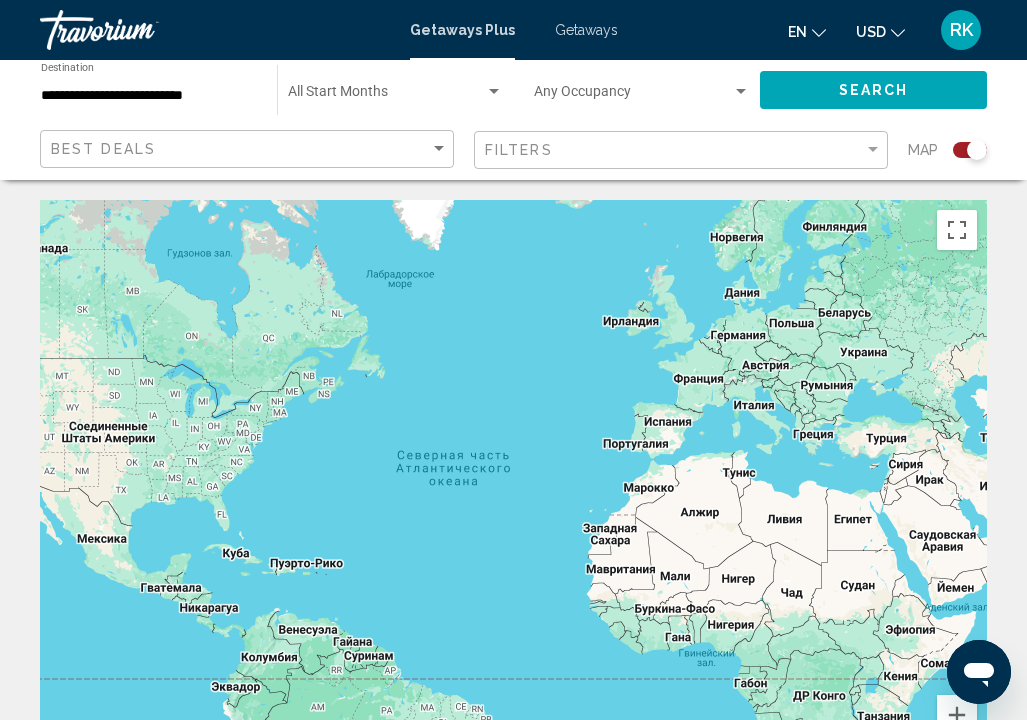scroll, scrollTop: 0, scrollLeft: 0, axis: both 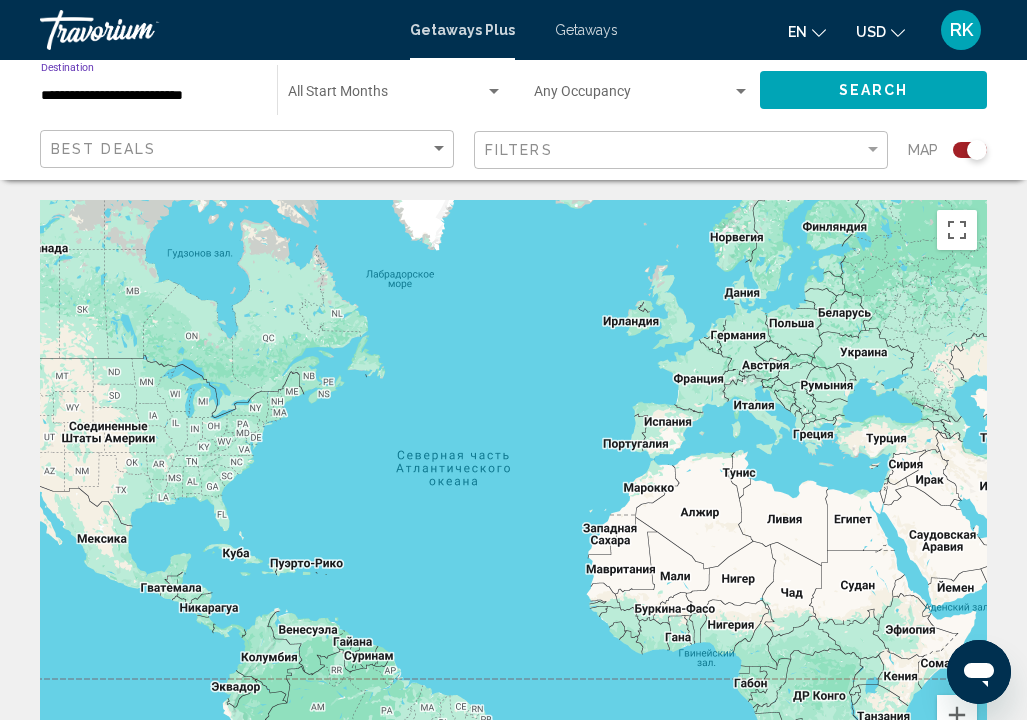 click on "**********" at bounding box center (149, 96) 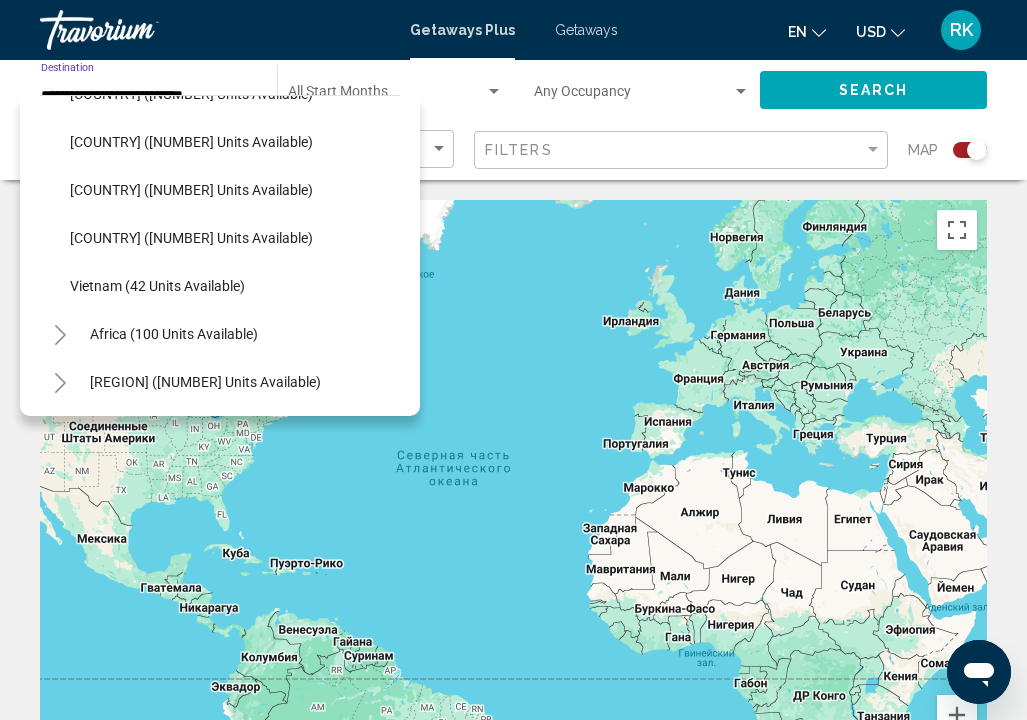 scroll, scrollTop: 804, scrollLeft: 0, axis: vertical 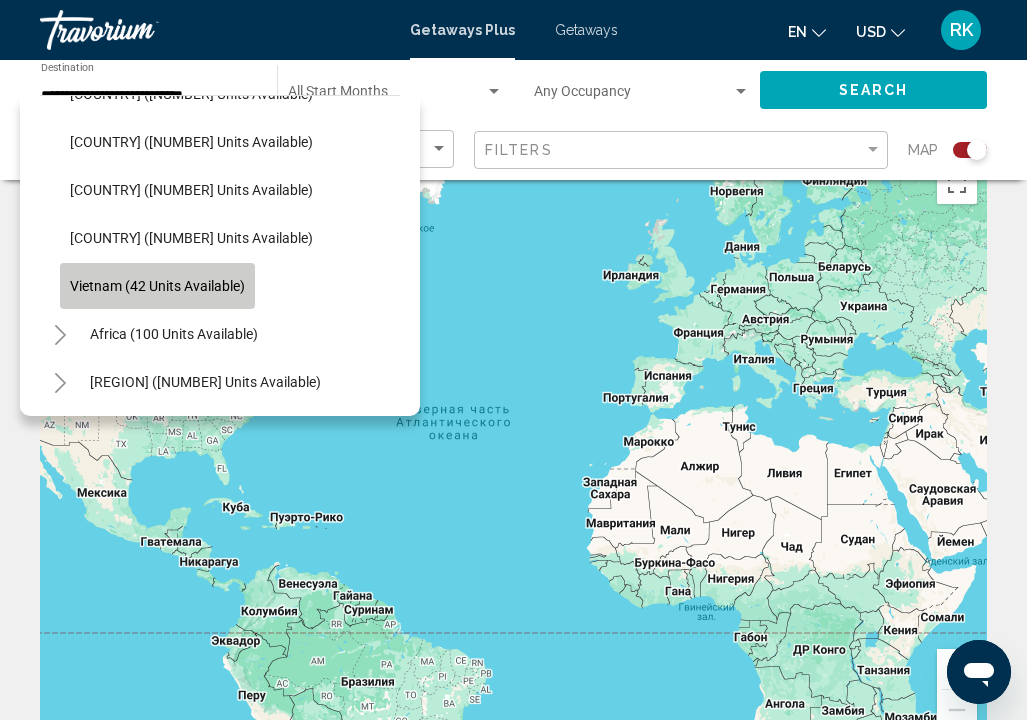 click on "Vietnam (42 units available)" 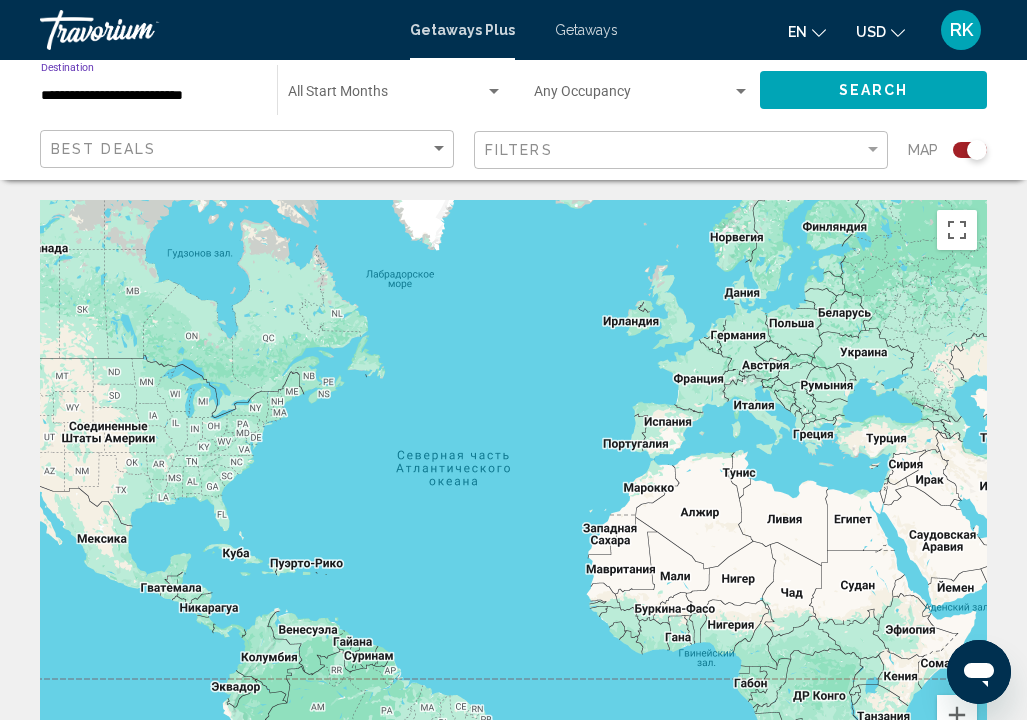 scroll, scrollTop: 0, scrollLeft: 0, axis: both 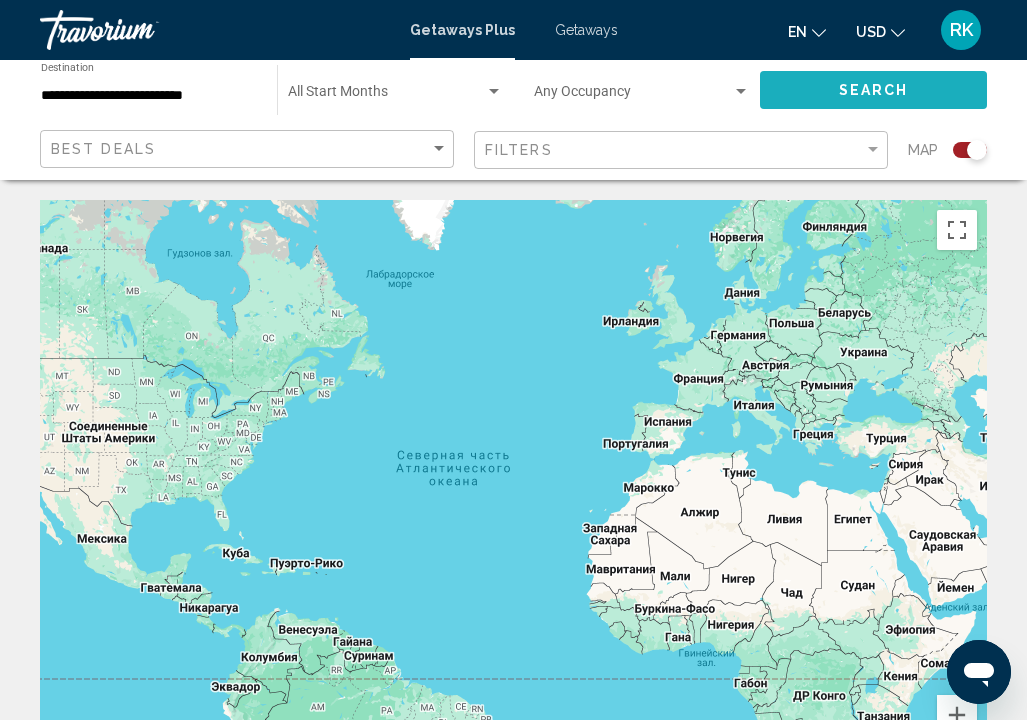 click on "Search" 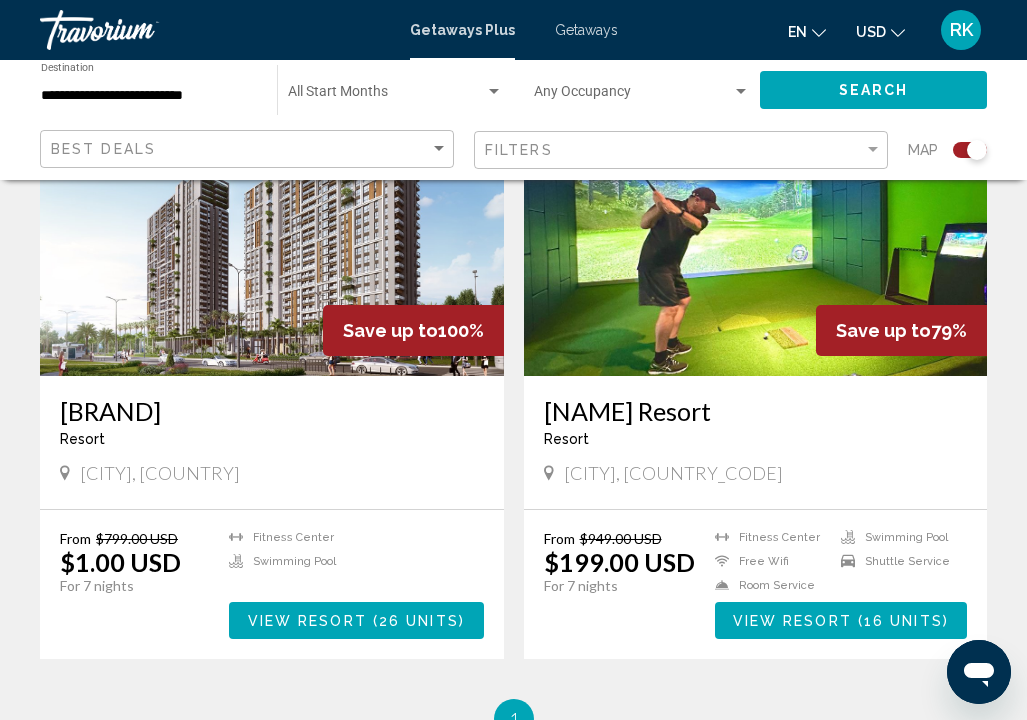 scroll, scrollTop: 836, scrollLeft: 0, axis: vertical 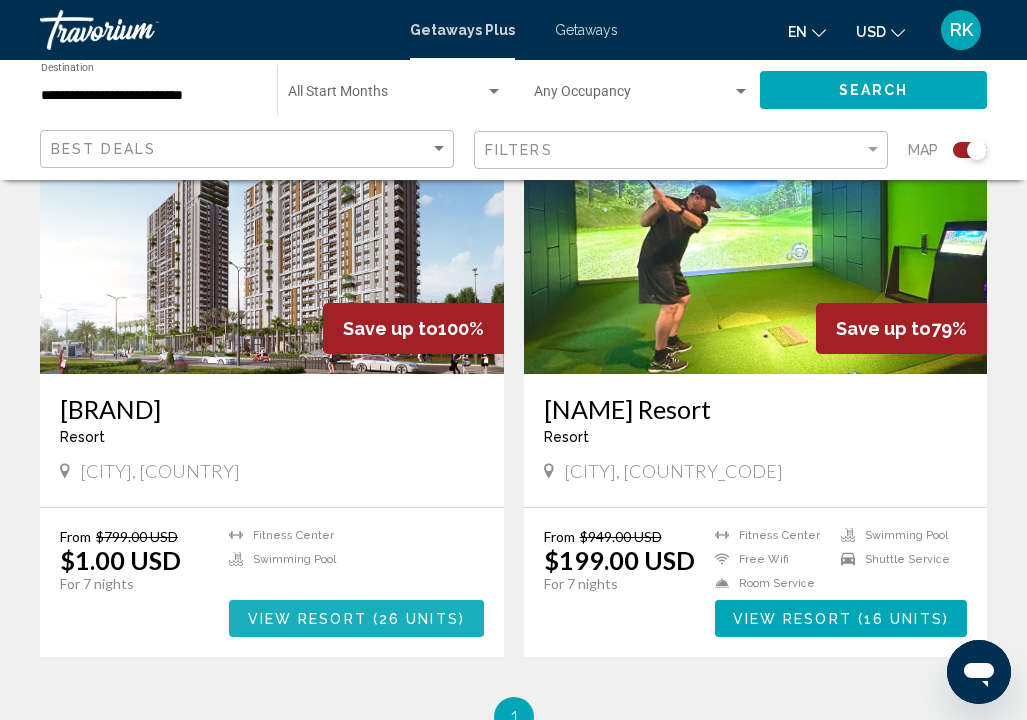 click on "View Resort" at bounding box center [307, 619] 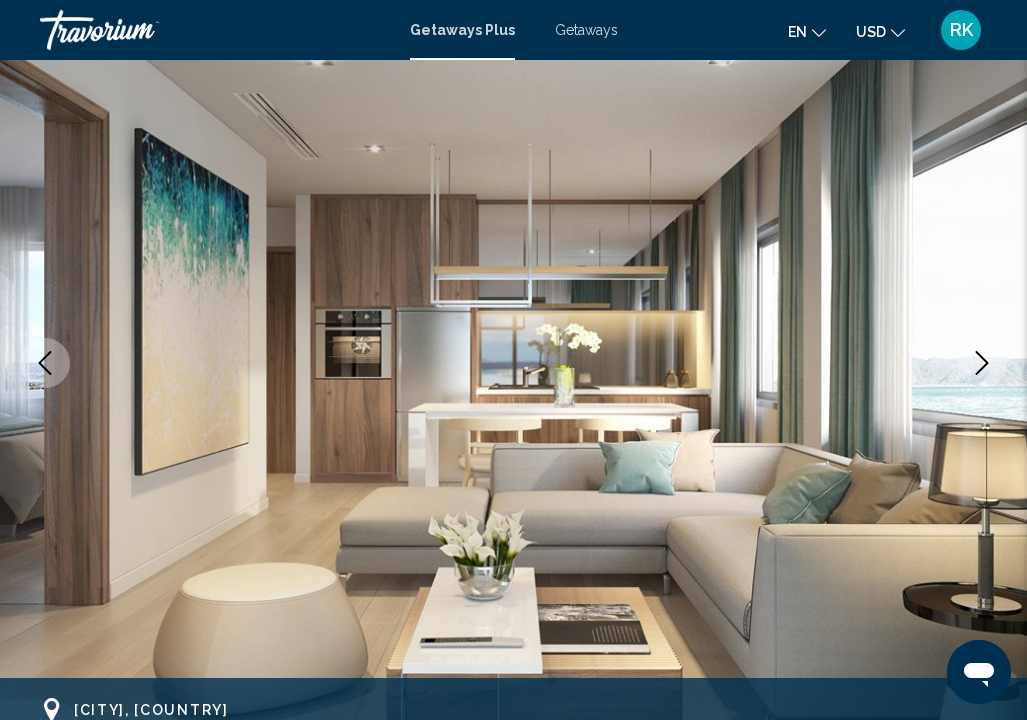 scroll, scrollTop: 186, scrollLeft: 0, axis: vertical 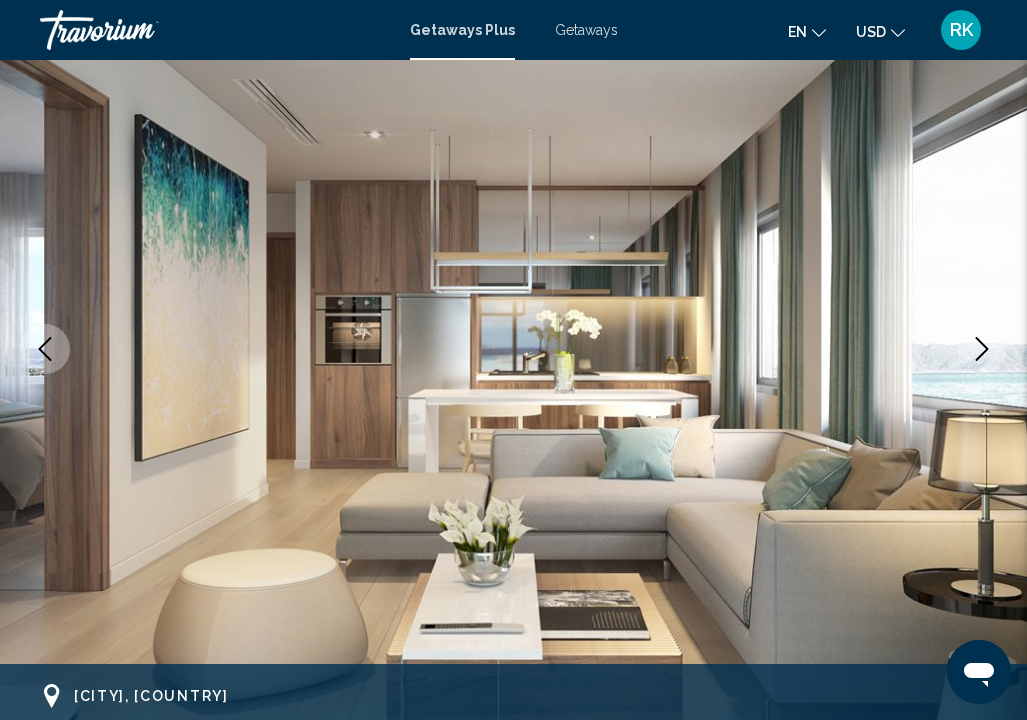 click 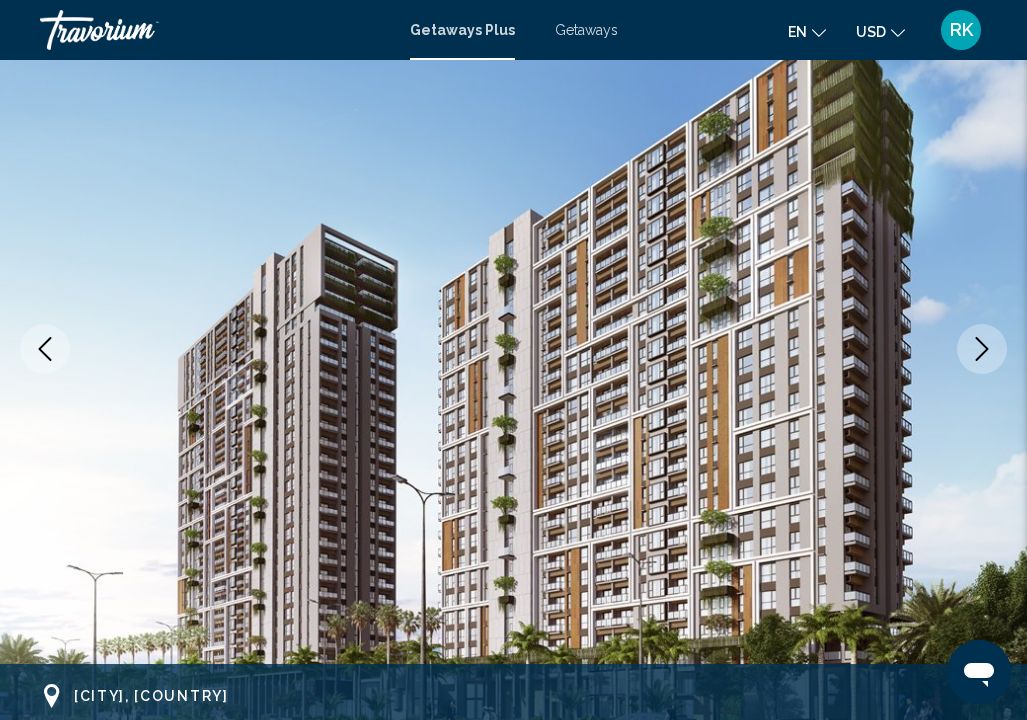click 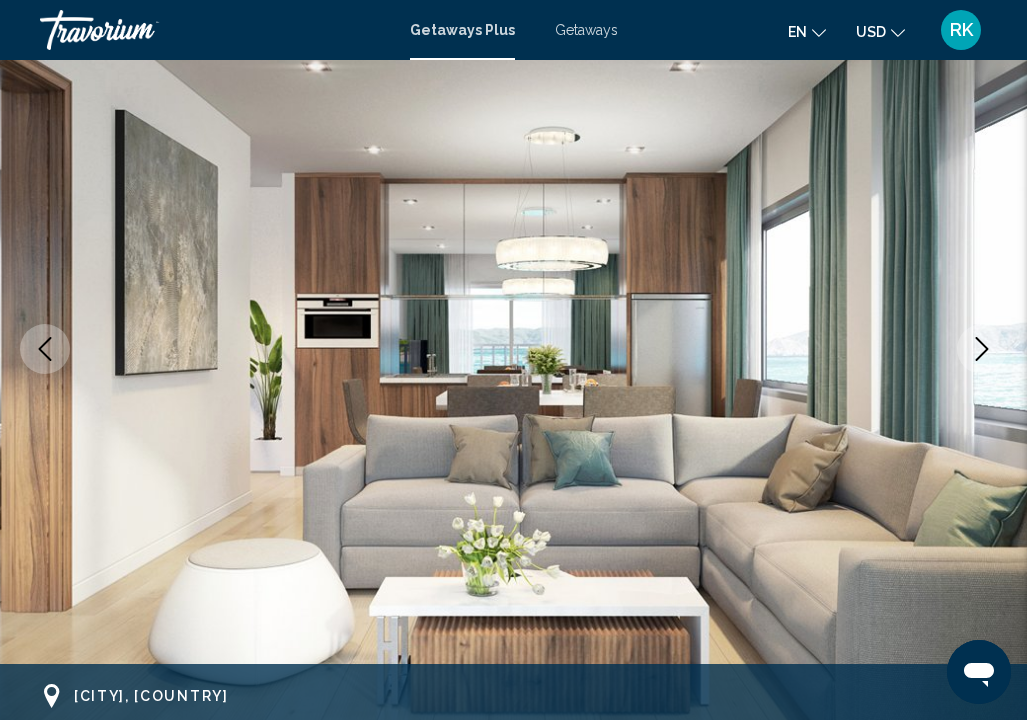 click 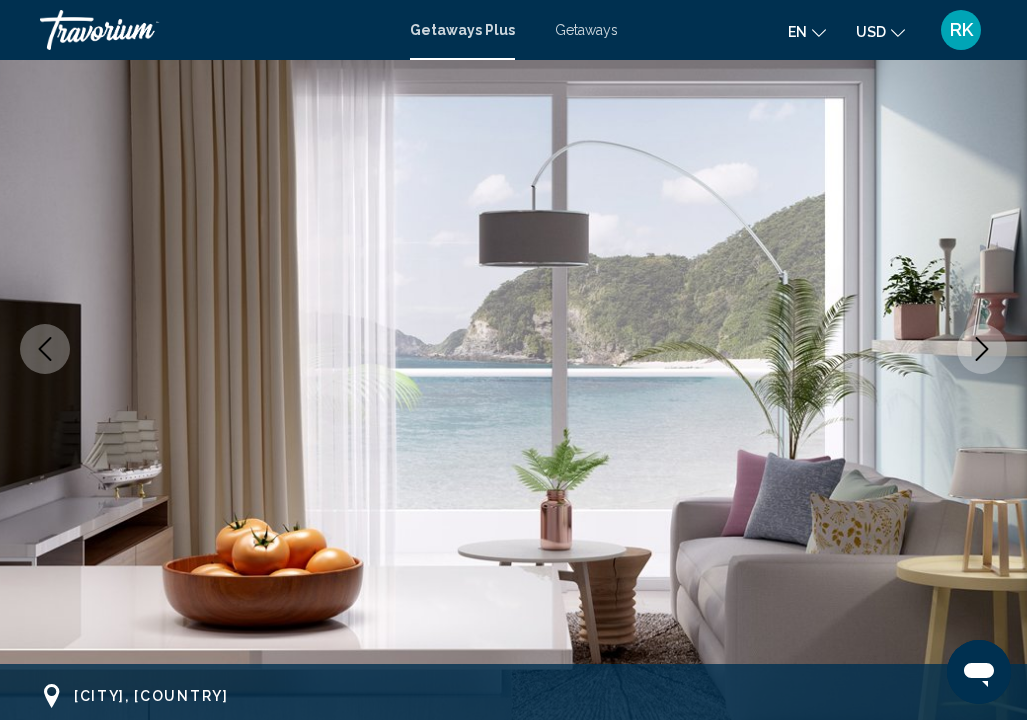 click 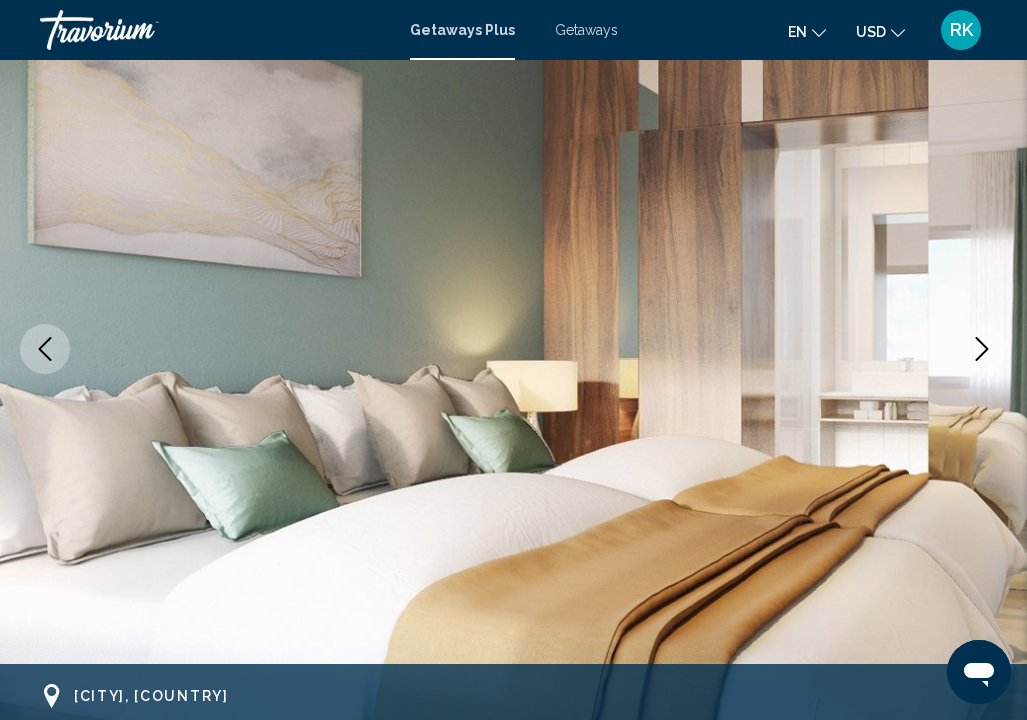 click 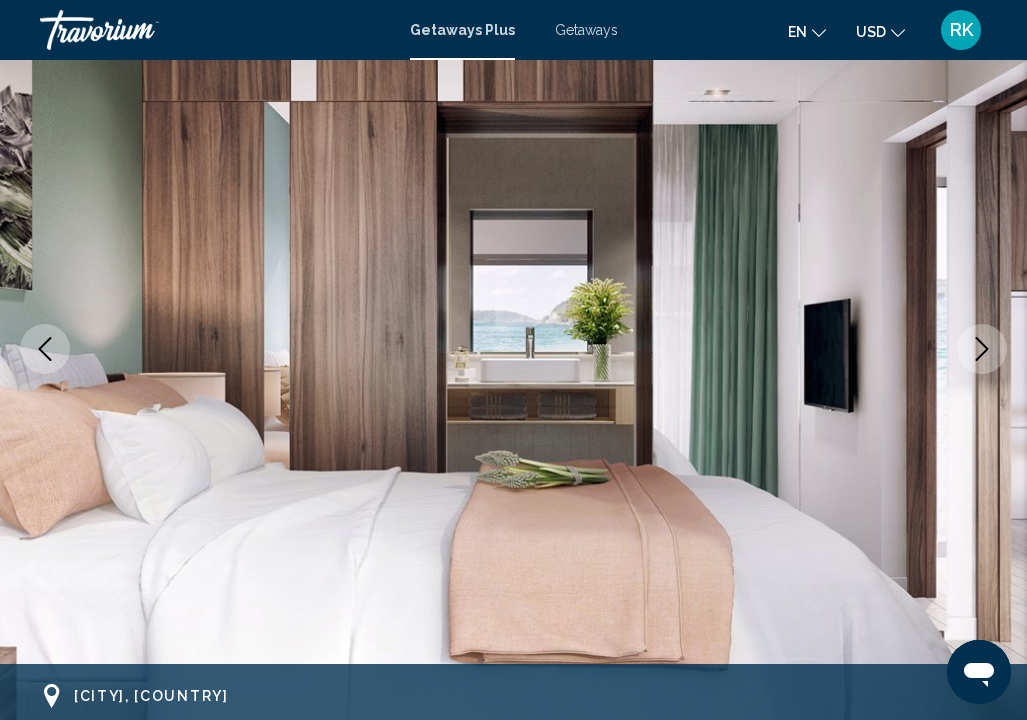 click 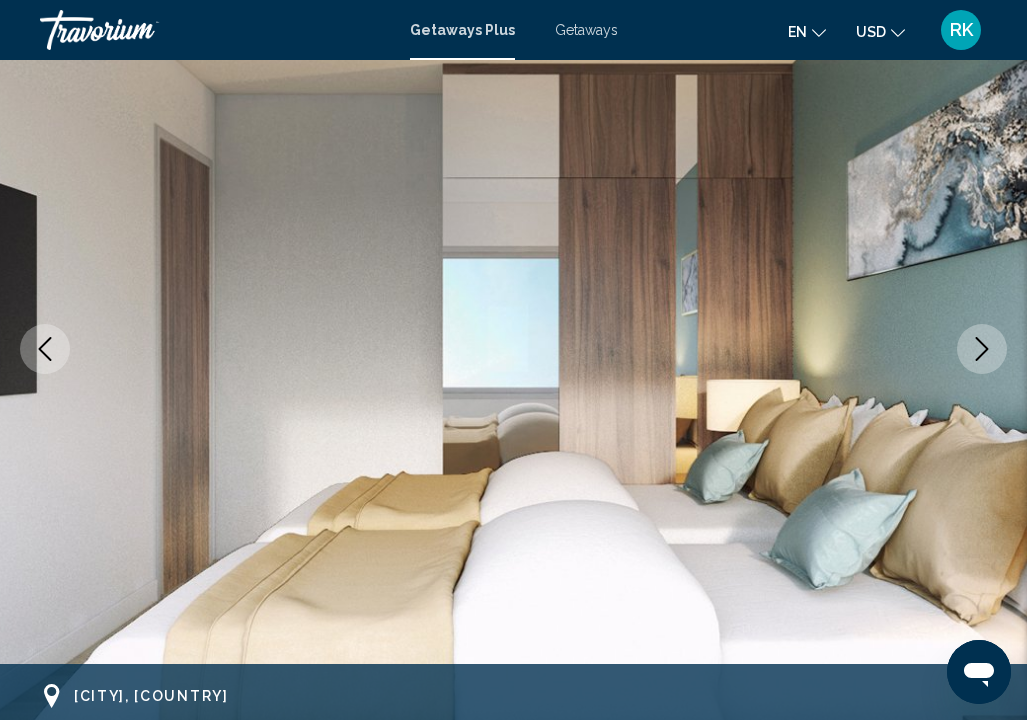 click 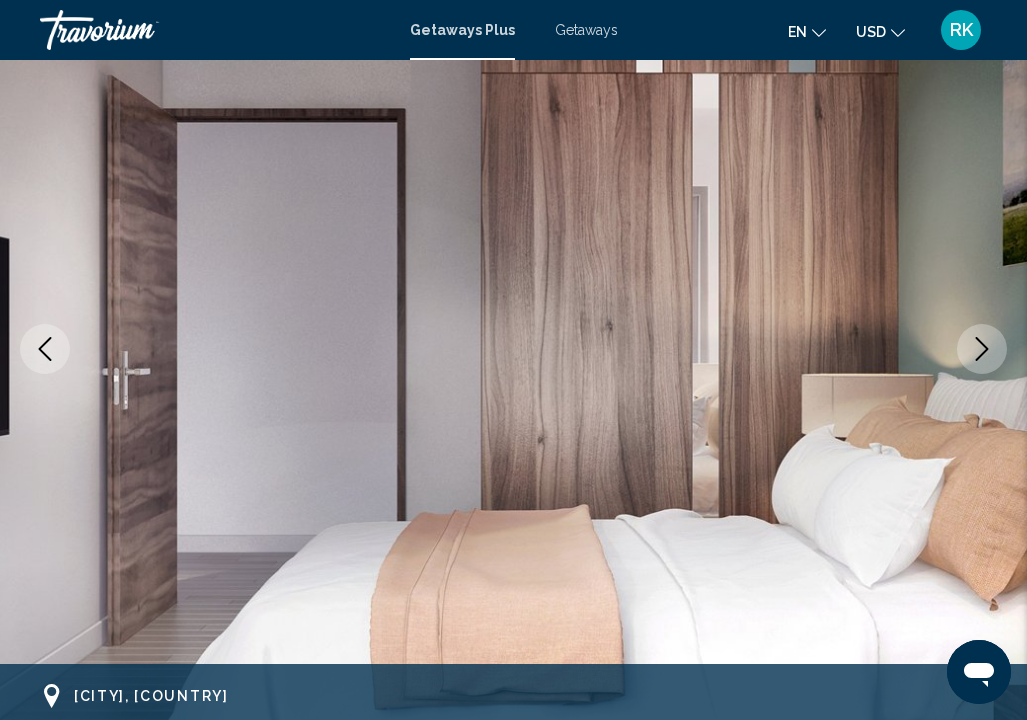 click 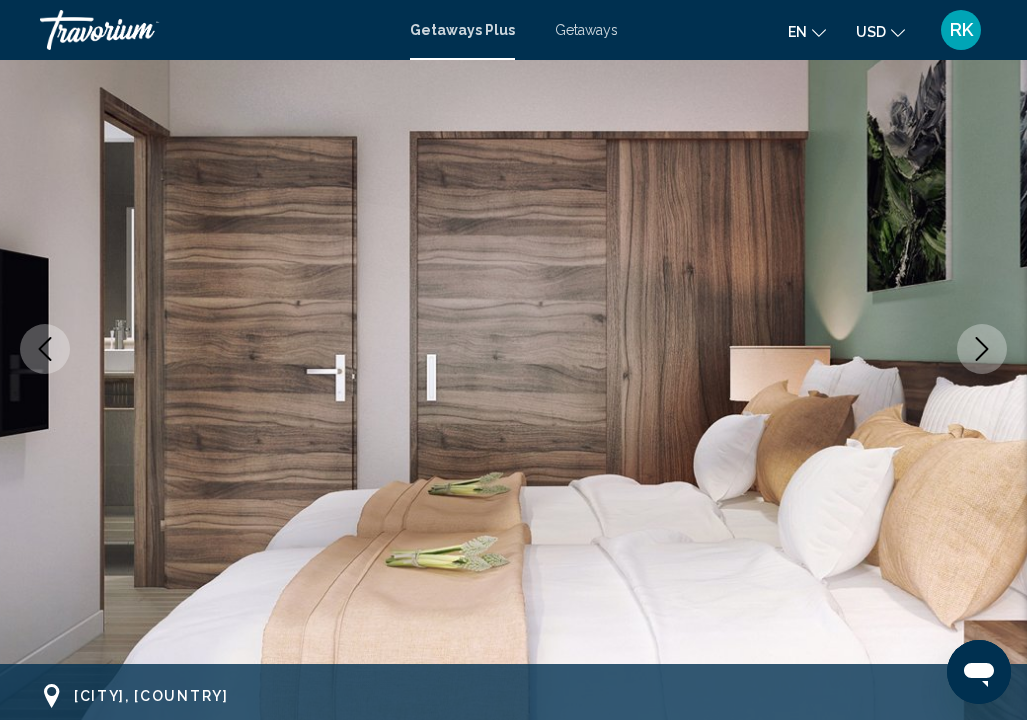 click 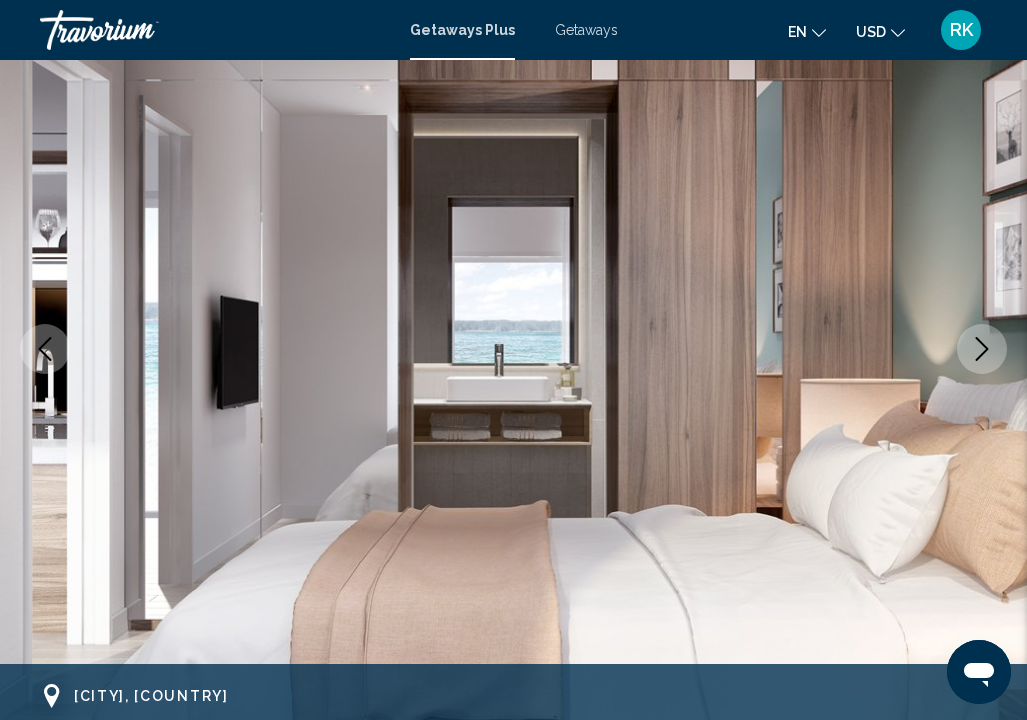 click 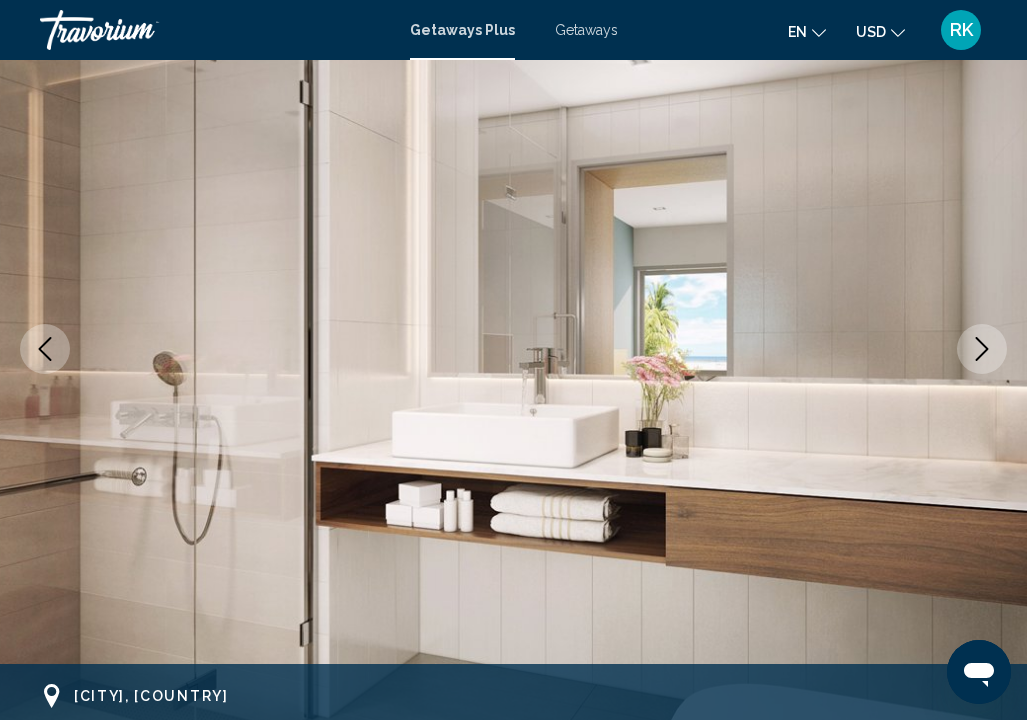 click 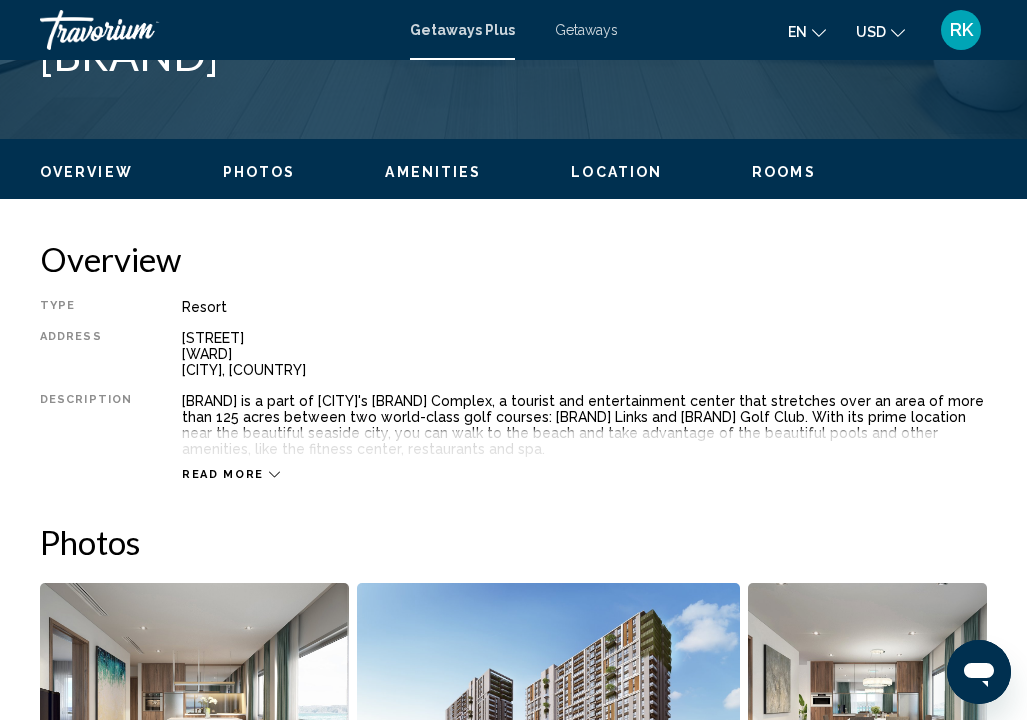 scroll, scrollTop: 876, scrollLeft: 0, axis: vertical 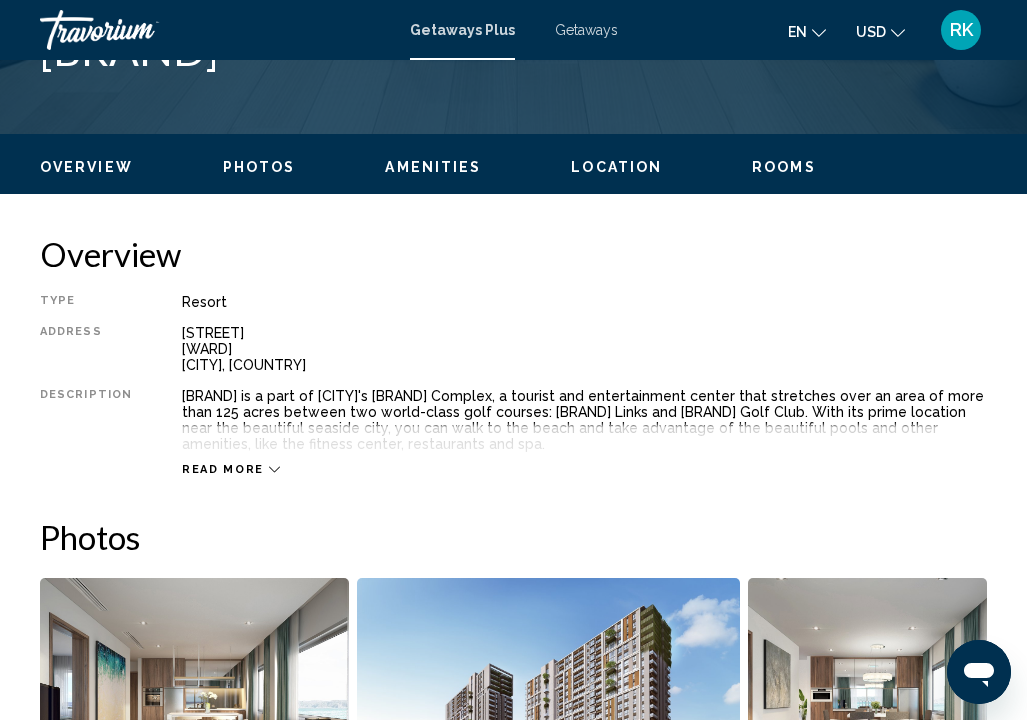 click on "Read more" at bounding box center (223, 469) 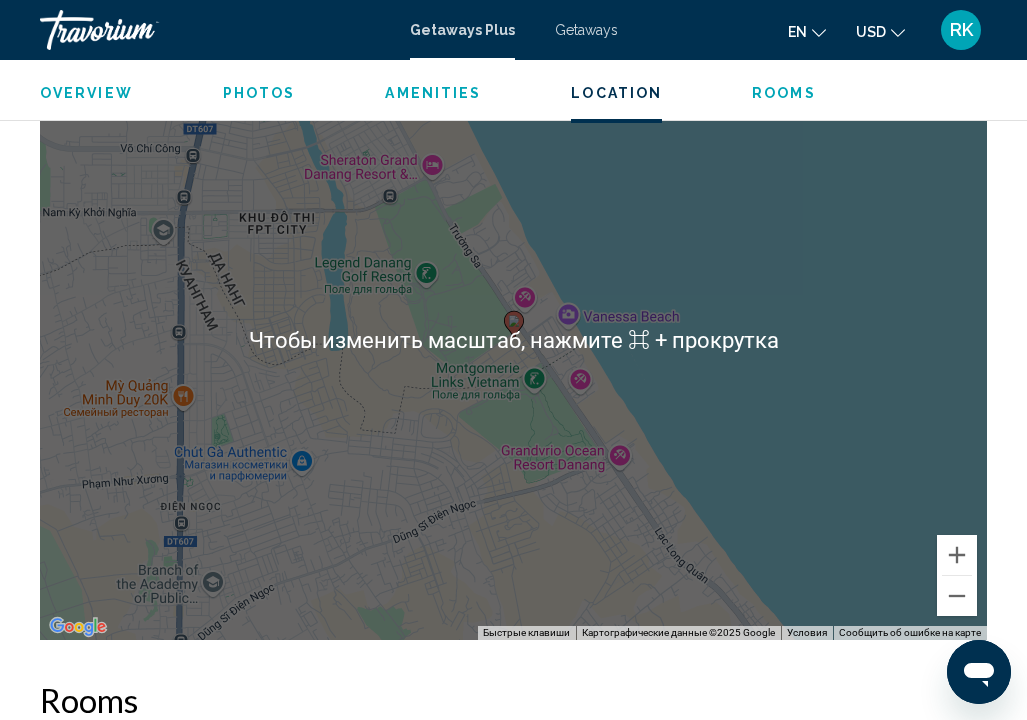 scroll, scrollTop: 2697, scrollLeft: 0, axis: vertical 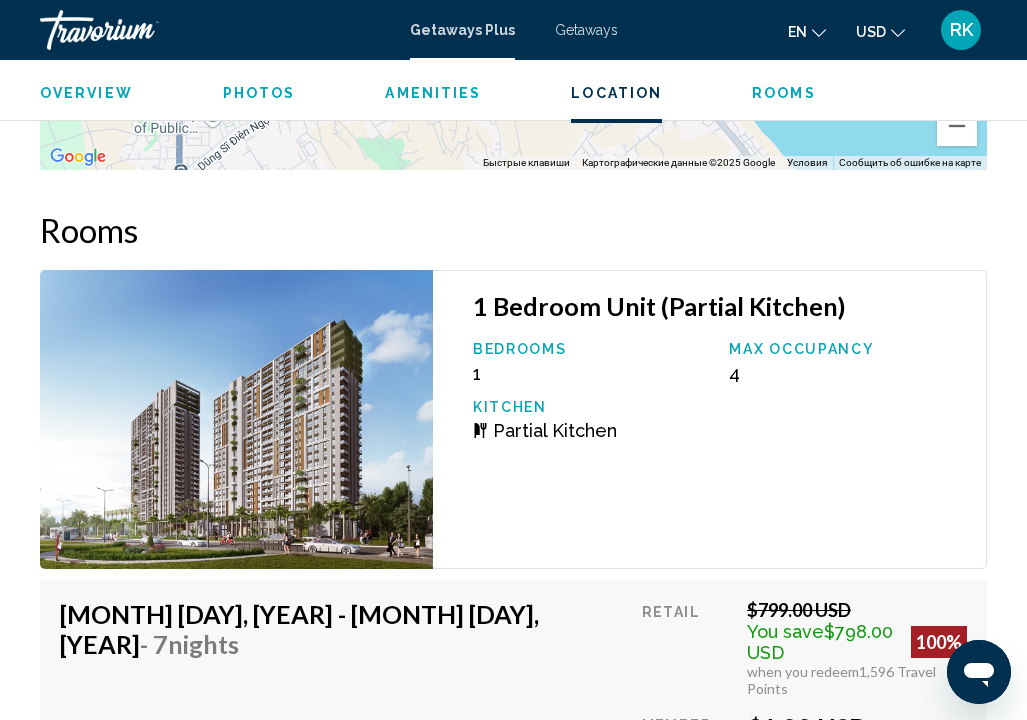 click on "Rooms" at bounding box center [784, 93] 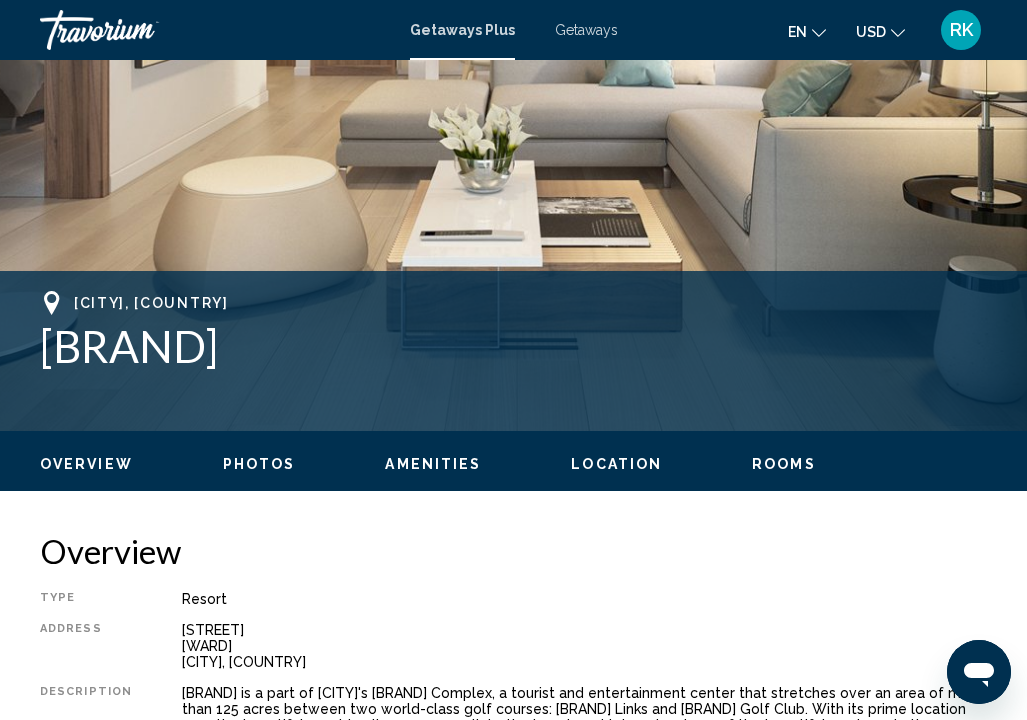 scroll, scrollTop: 578, scrollLeft: 0, axis: vertical 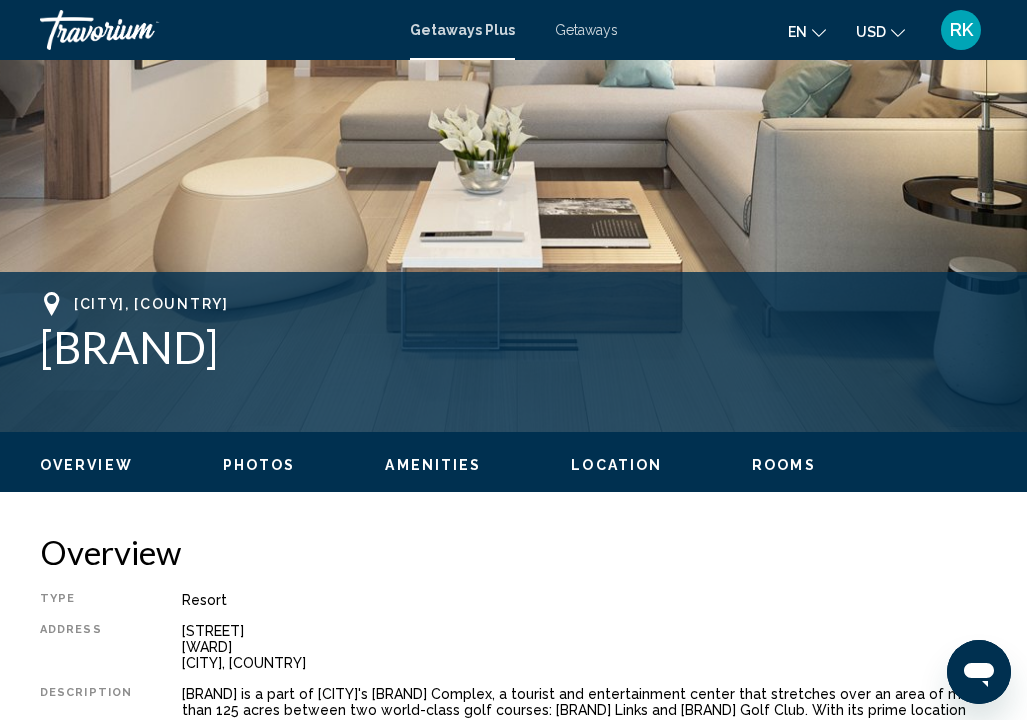 click on "Photos" at bounding box center [259, 465] 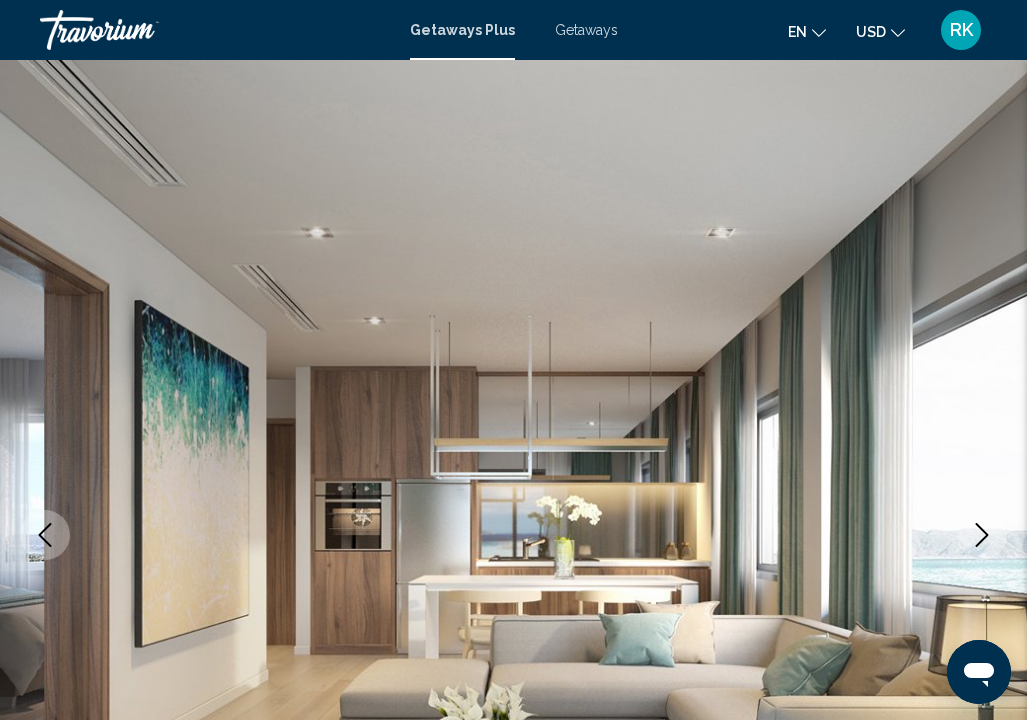 scroll, scrollTop: 0, scrollLeft: 0, axis: both 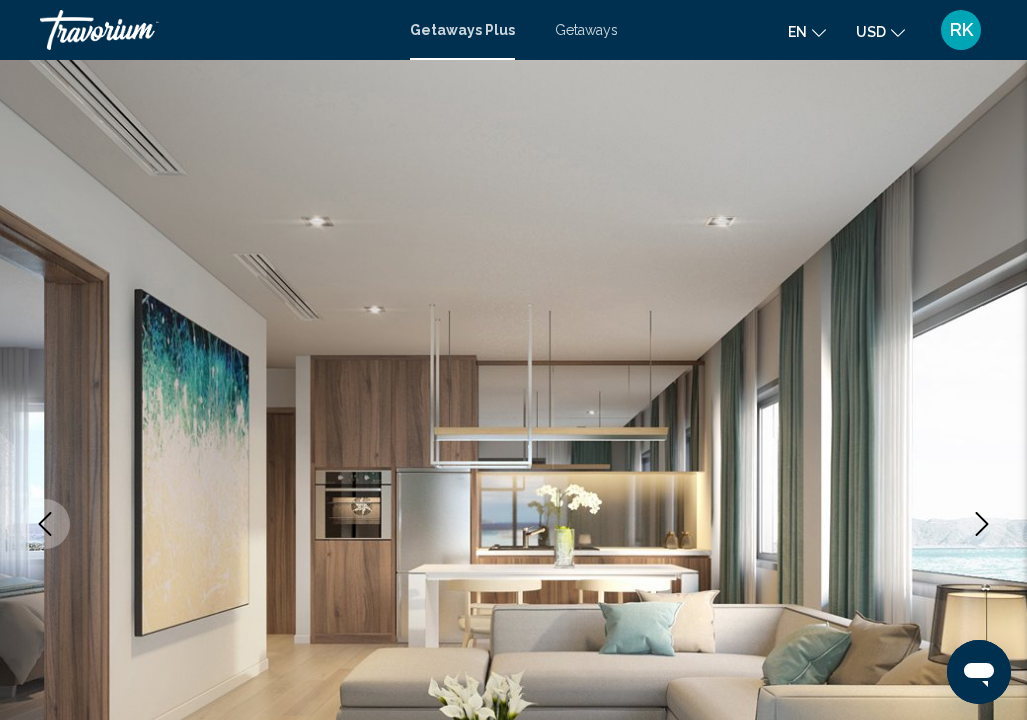 click on "Getaways" at bounding box center [586, 30] 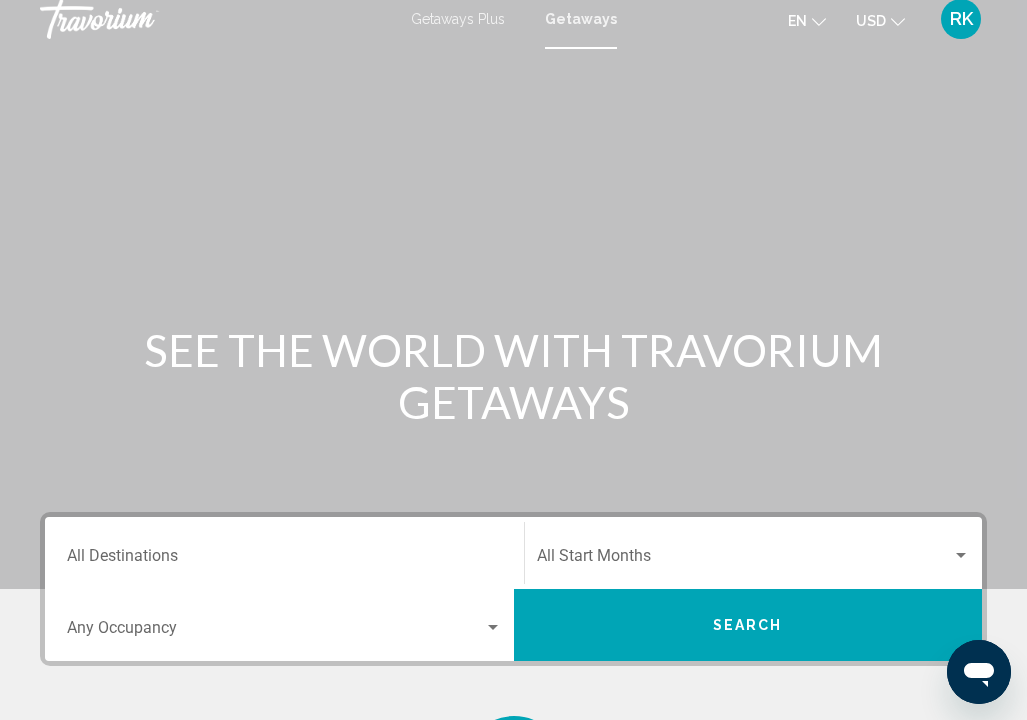 scroll, scrollTop: 0, scrollLeft: 0, axis: both 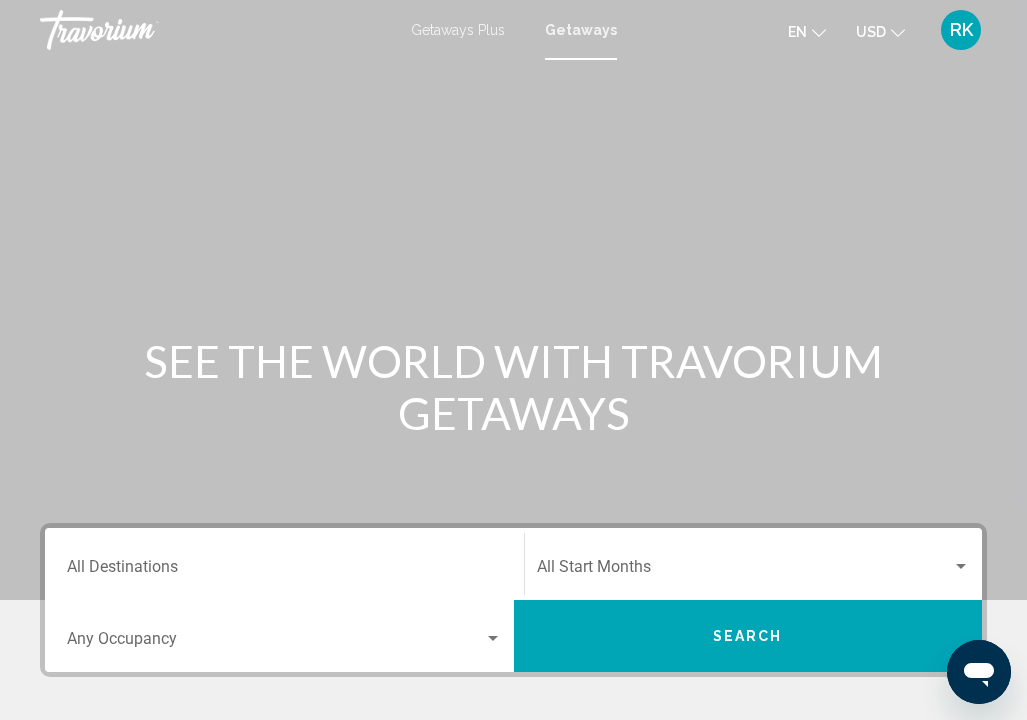 click on "Destination All Destinations" at bounding box center [284, 564] 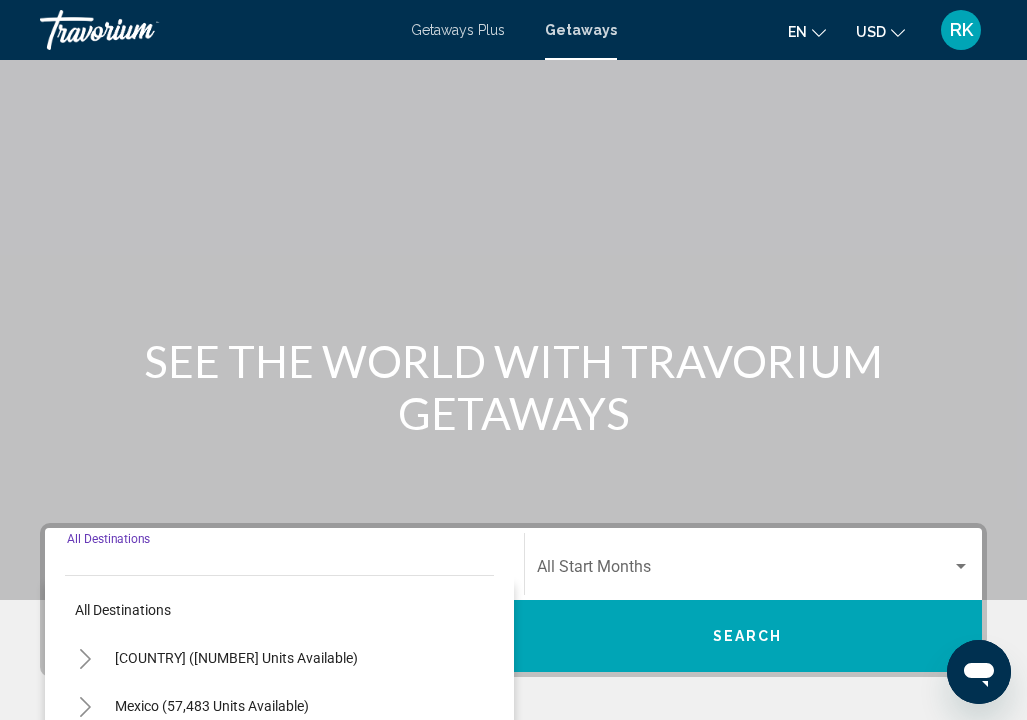 scroll, scrollTop: 402, scrollLeft: 0, axis: vertical 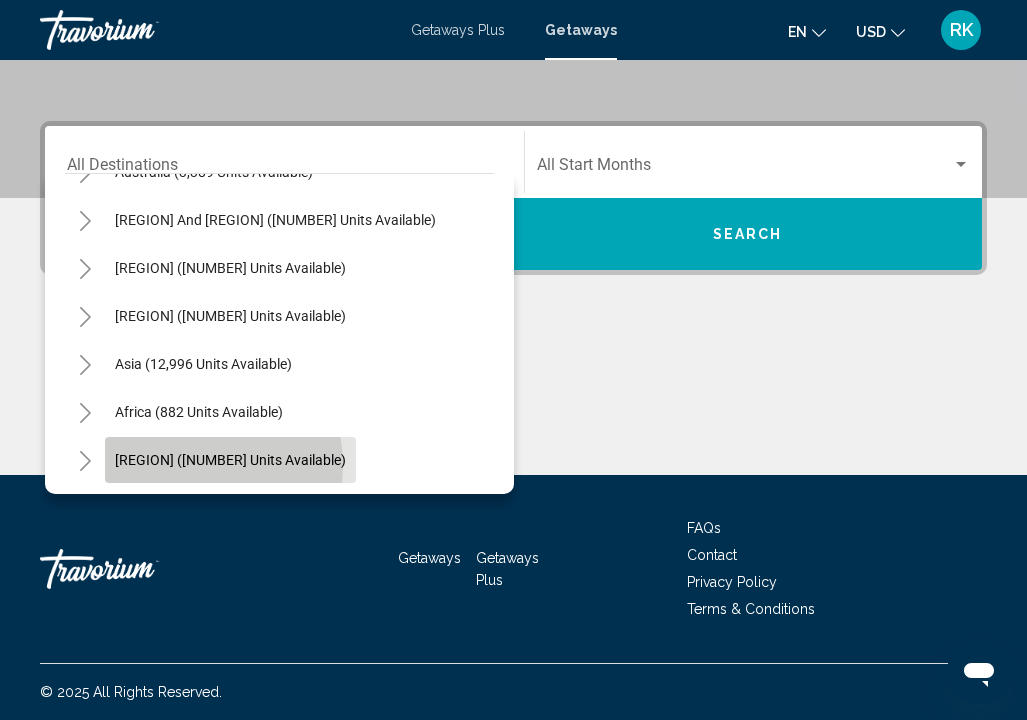 click on "[REGION] ([NUMBER] units available)" 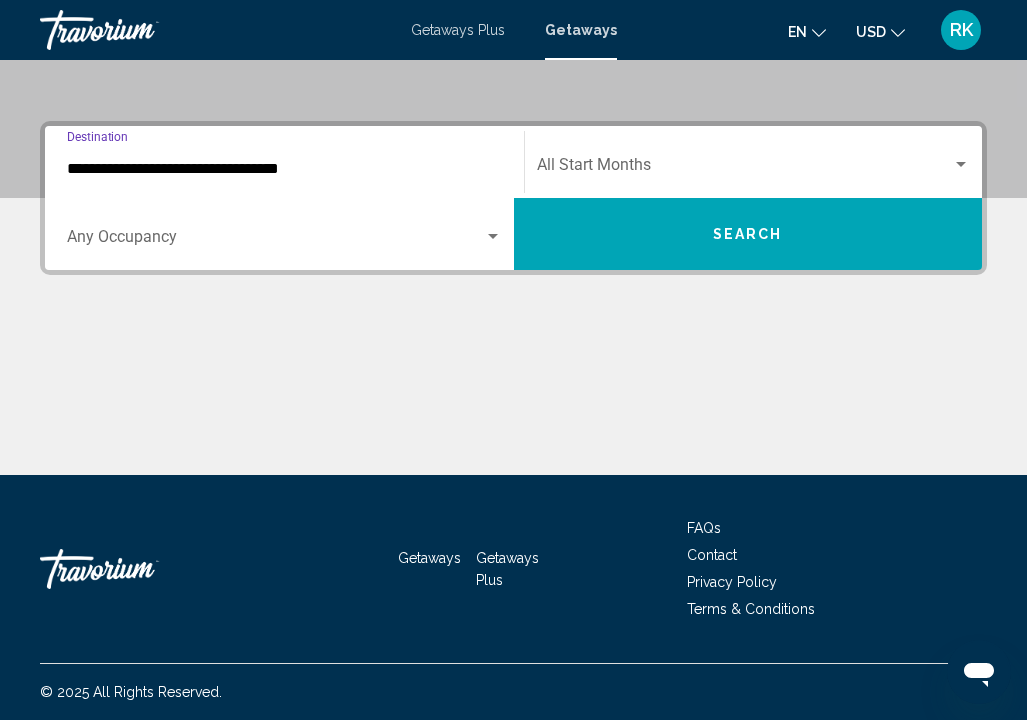 click on "**********" at bounding box center [284, 169] 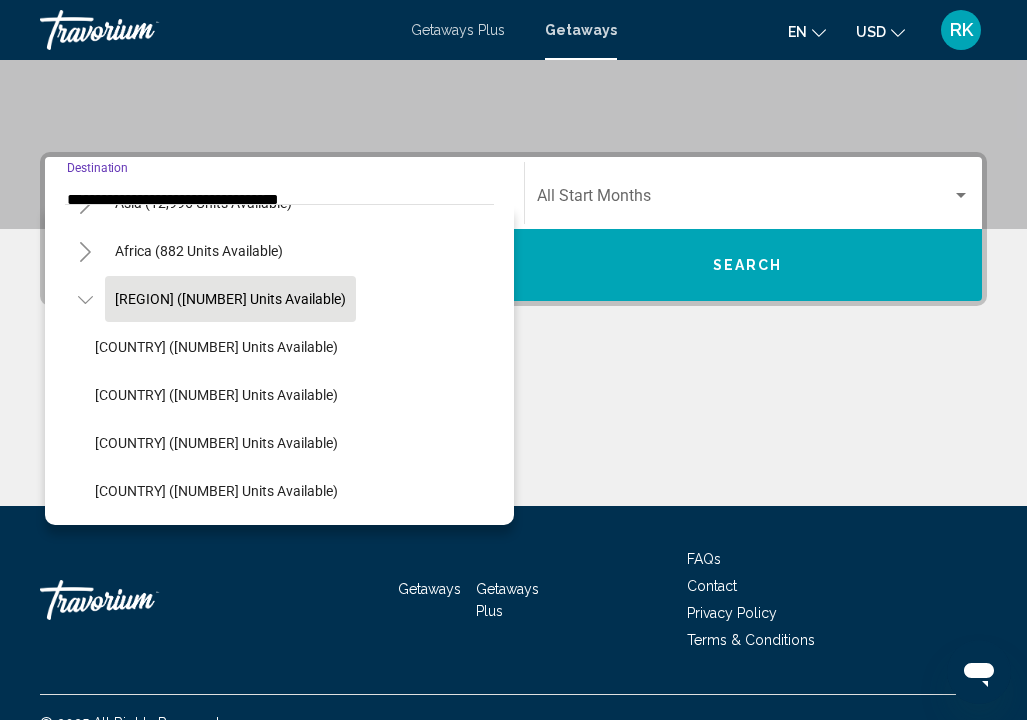 scroll, scrollTop: 516, scrollLeft: 0, axis: vertical 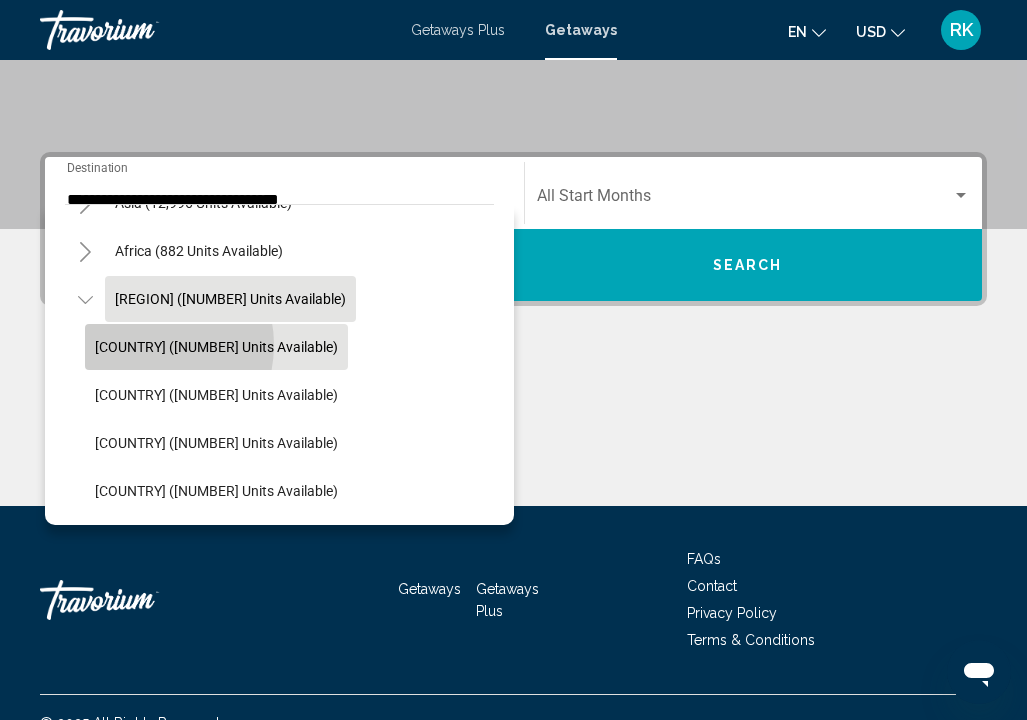 click on "[COUNTRY] ([NUMBER] units available)" 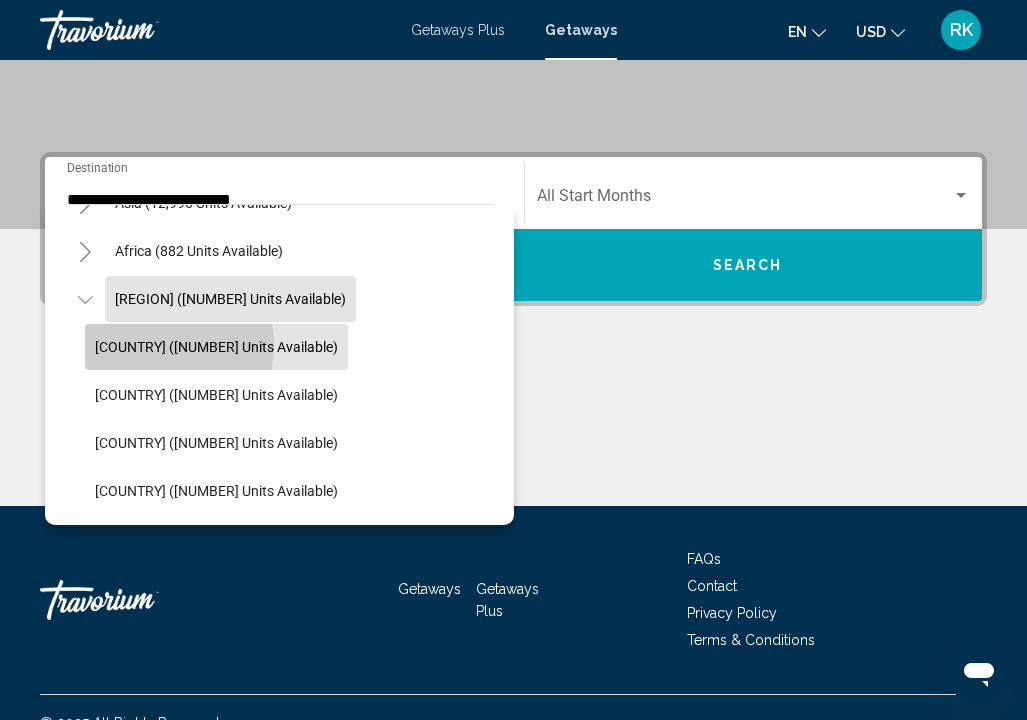scroll, scrollTop: 402, scrollLeft: 0, axis: vertical 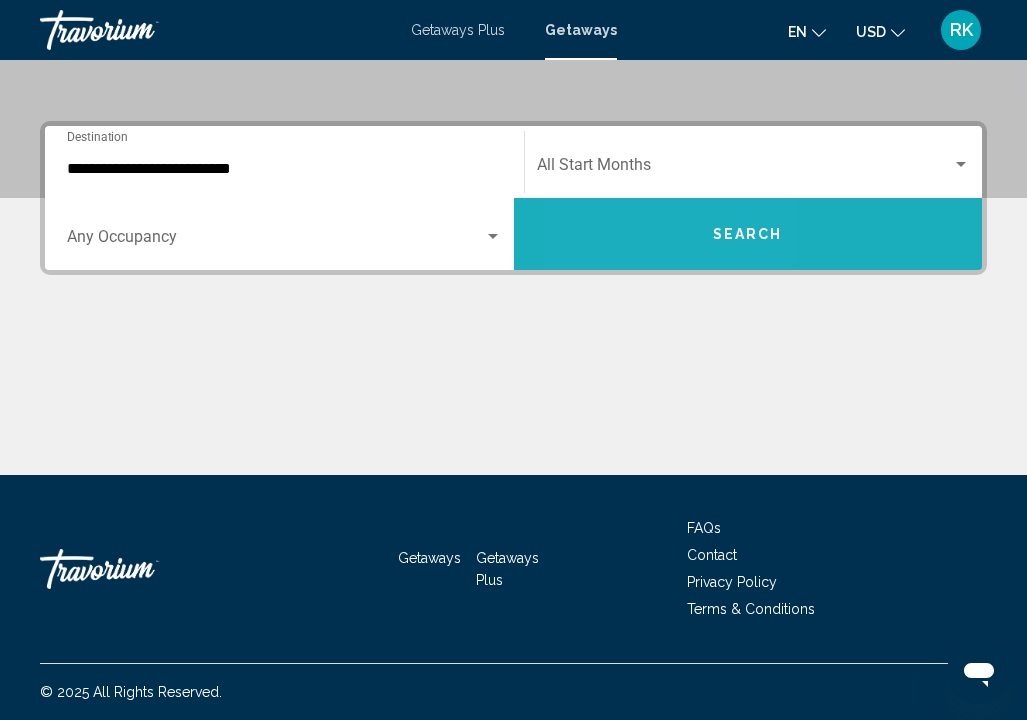 click on "Search" at bounding box center (748, 234) 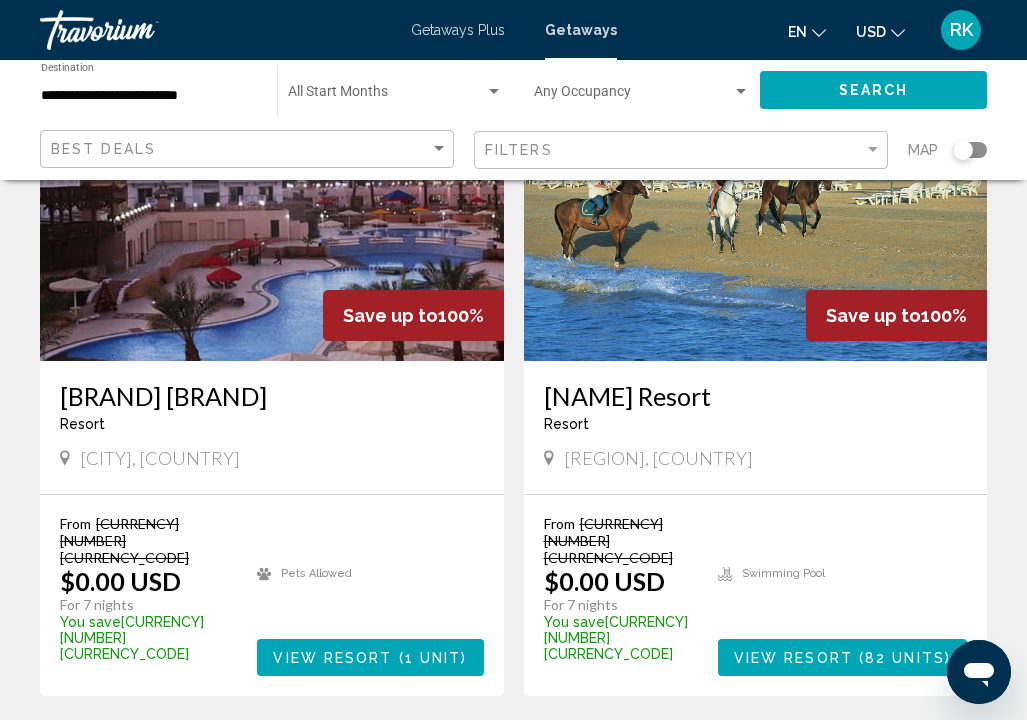scroll, scrollTop: 3567, scrollLeft: 0, axis: vertical 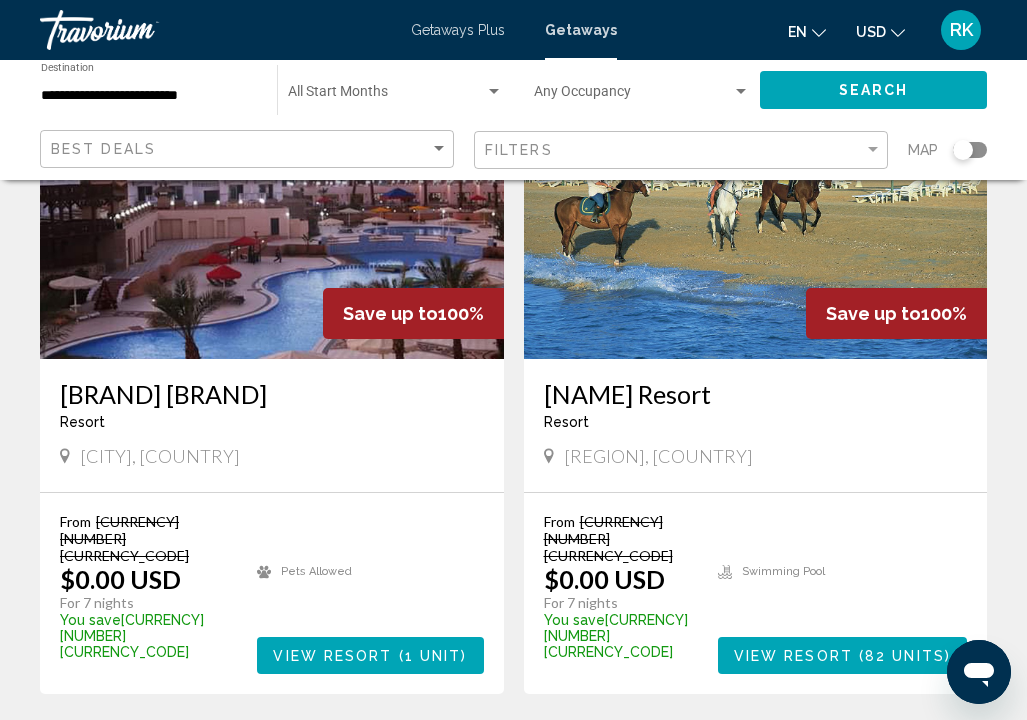 click on "2" at bounding box center [514, 754] 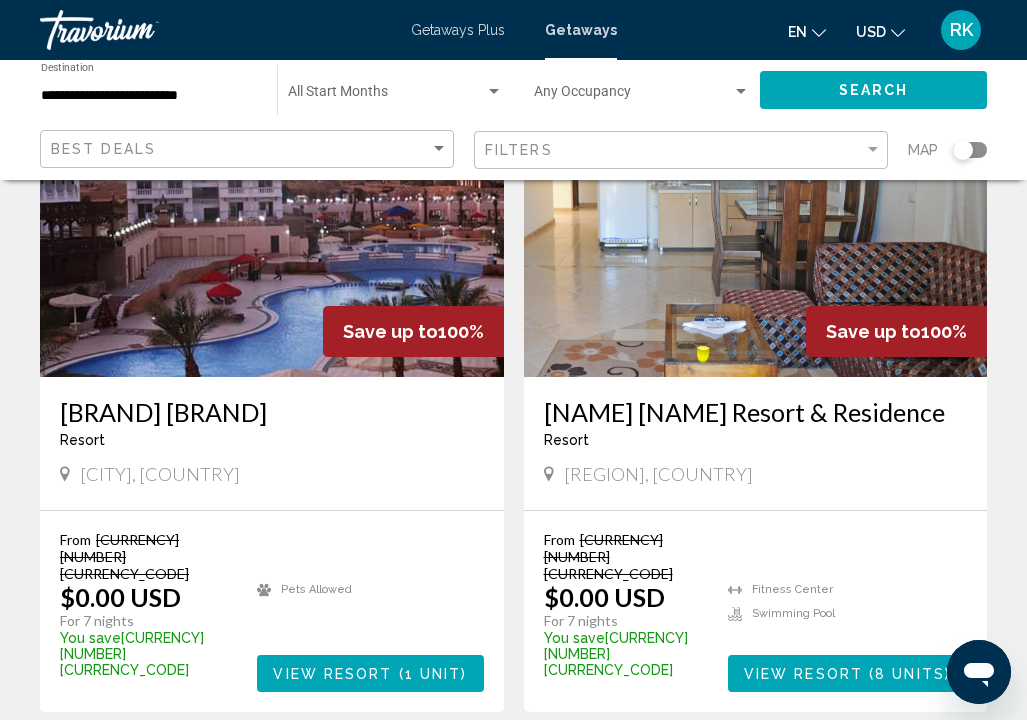 scroll, scrollTop: 907, scrollLeft: 0, axis: vertical 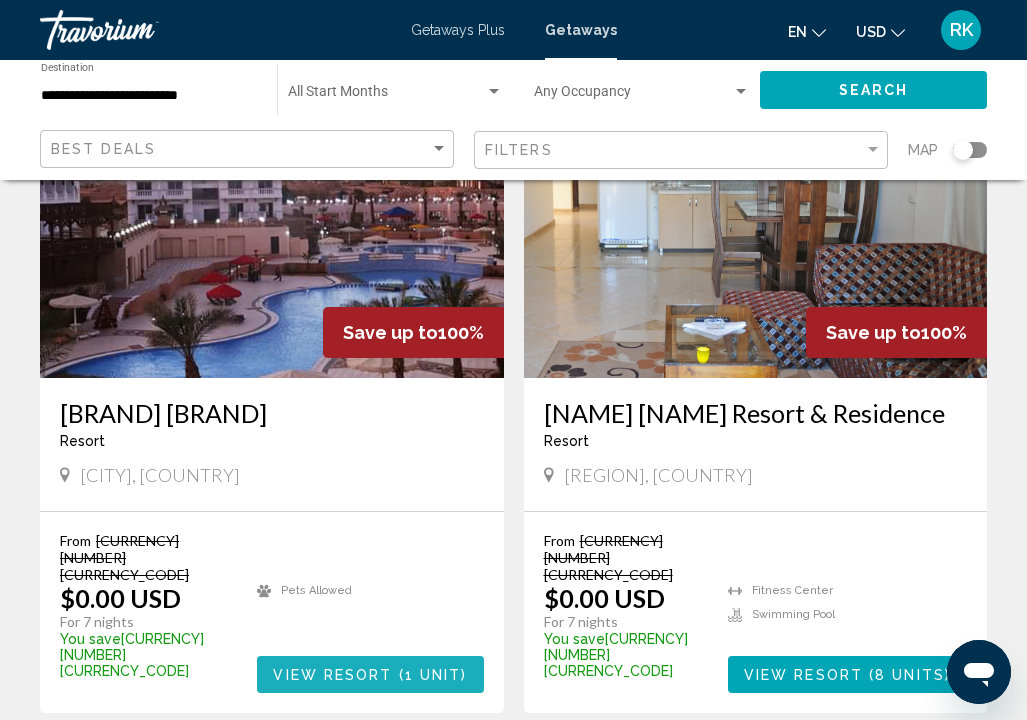 click on "View Resort" at bounding box center [332, 675] 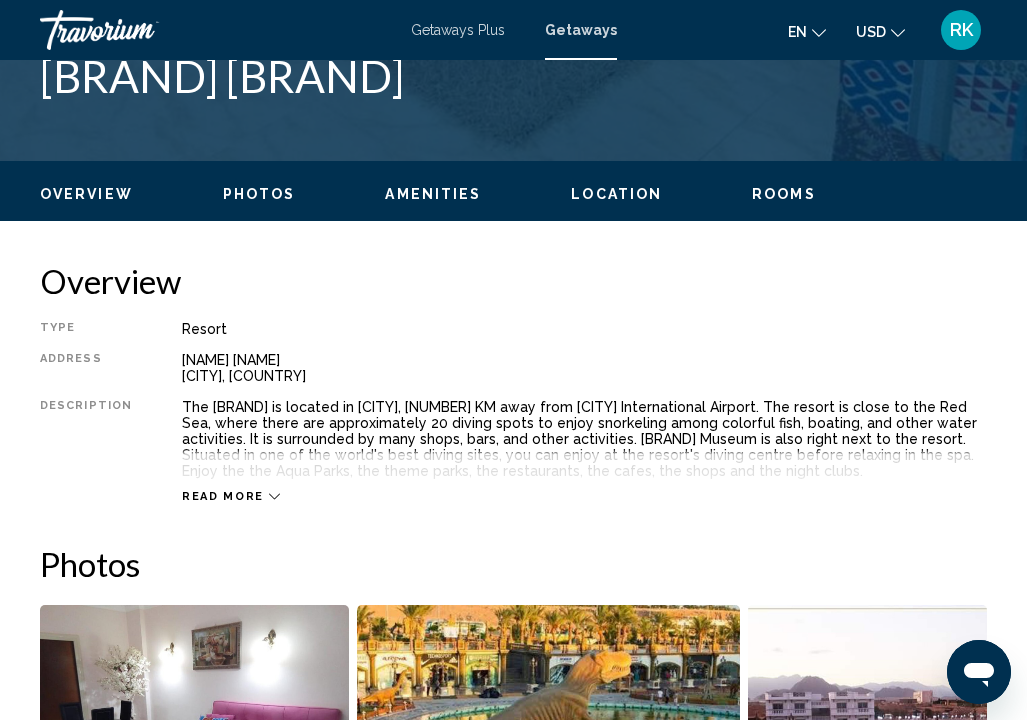 scroll, scrollTop: 852, scrollLeft: 0, axis: vertical 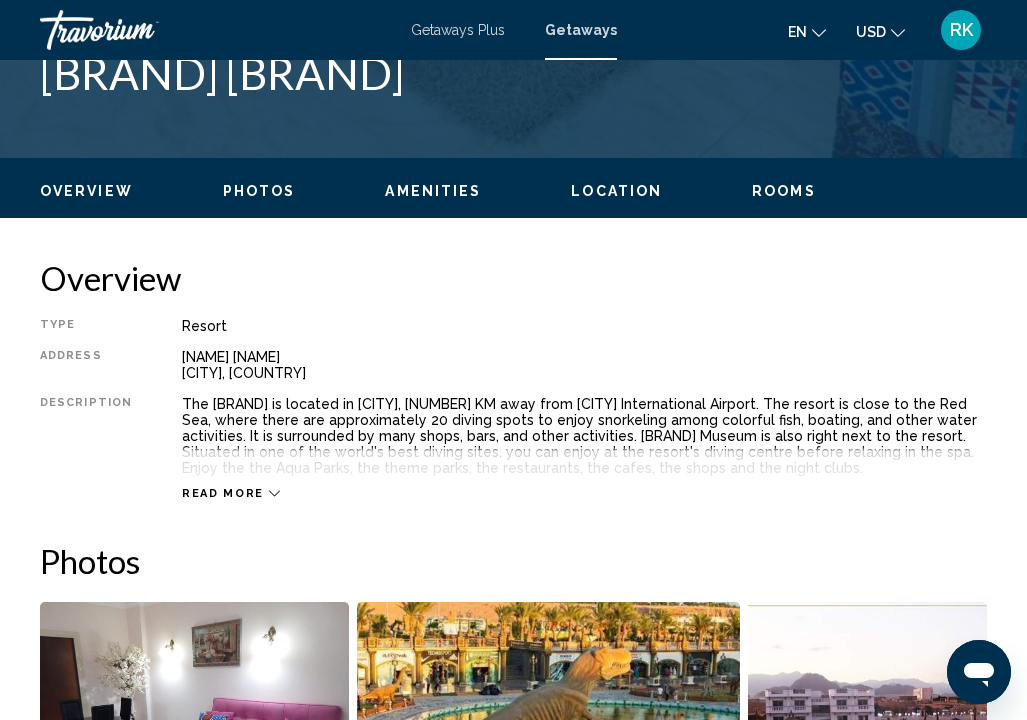 click on "Read more" at bounding box center [223, 493] 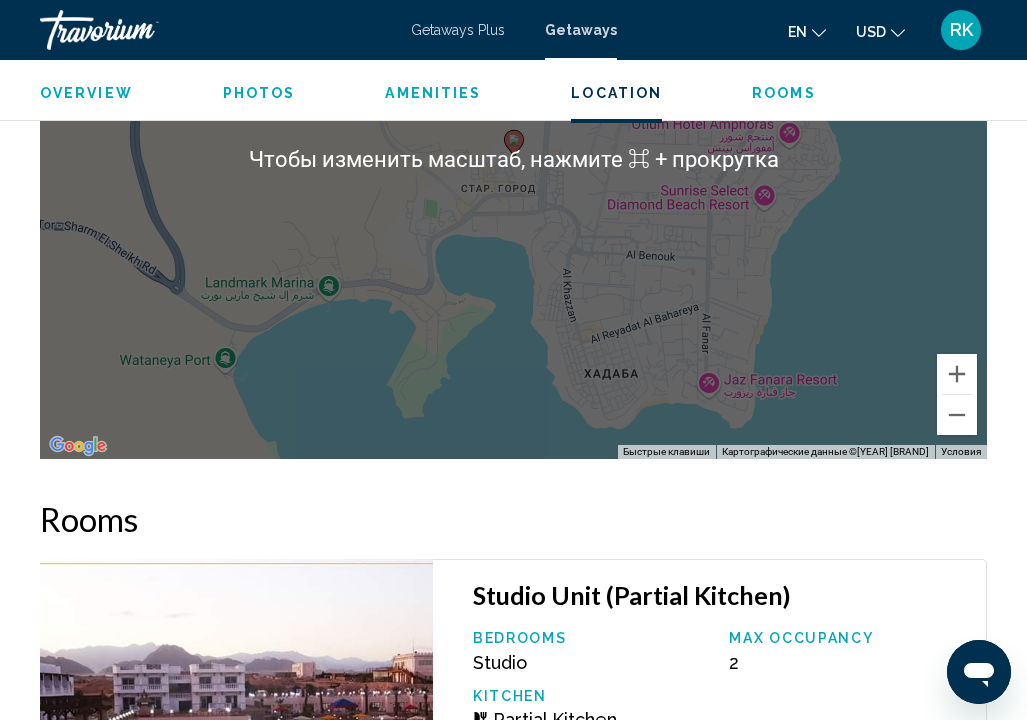 scroll, scrollTop: 2890, scrollLeft: 0, axis: vertical 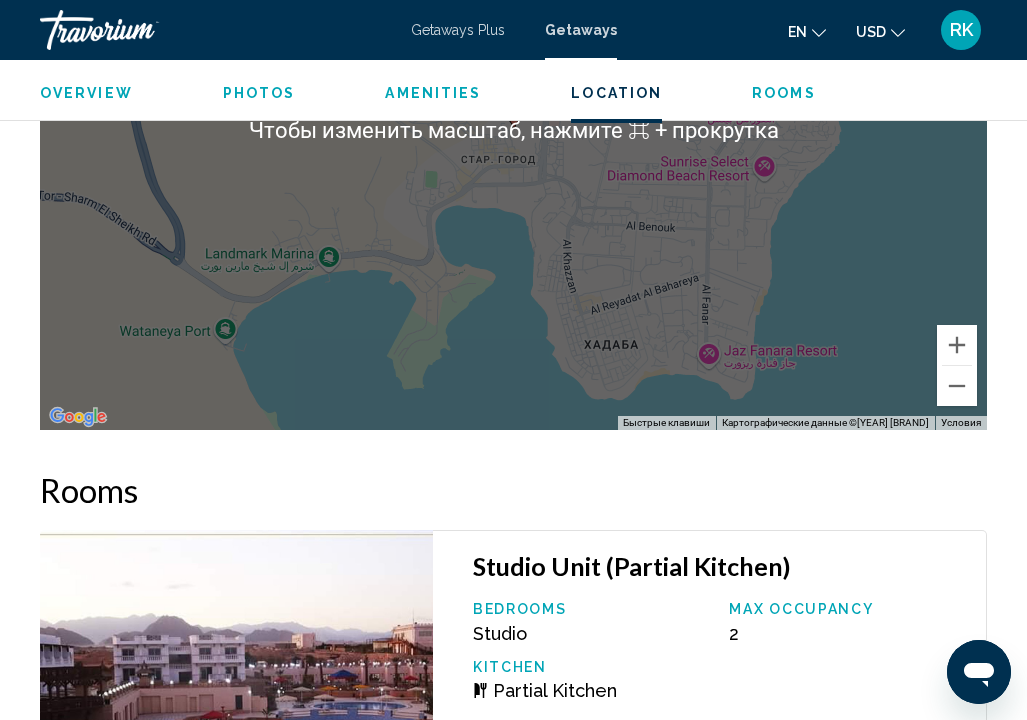 click on "Rooms" at bounding box center [513, 490] 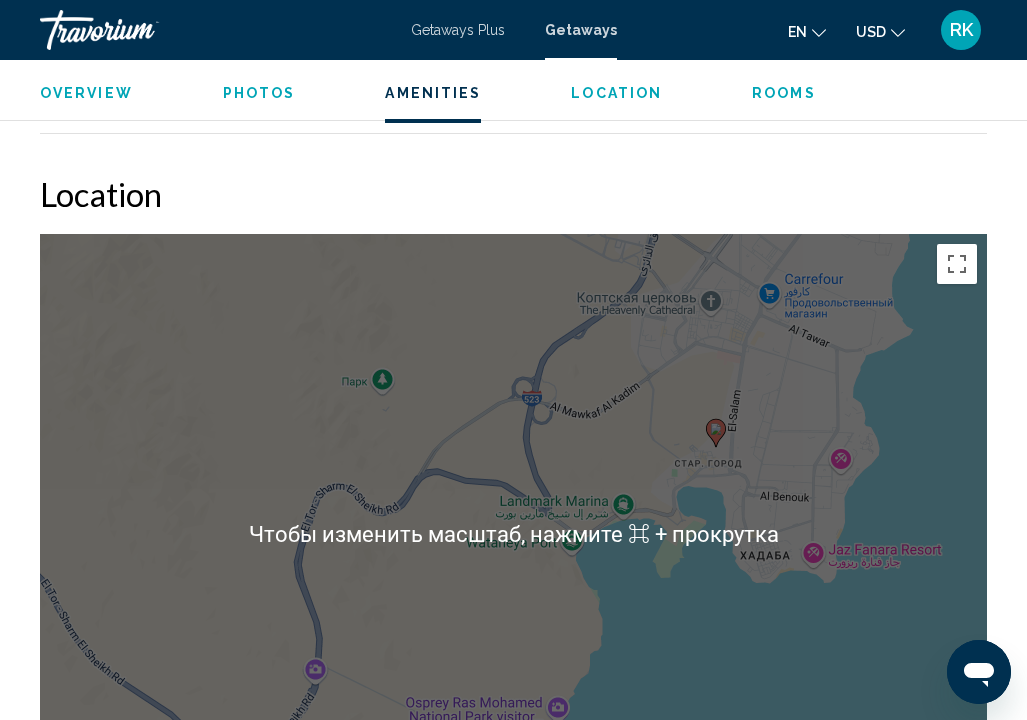 scroll, scrollTop: 2491, scrollLeft: 0, axis: vertical 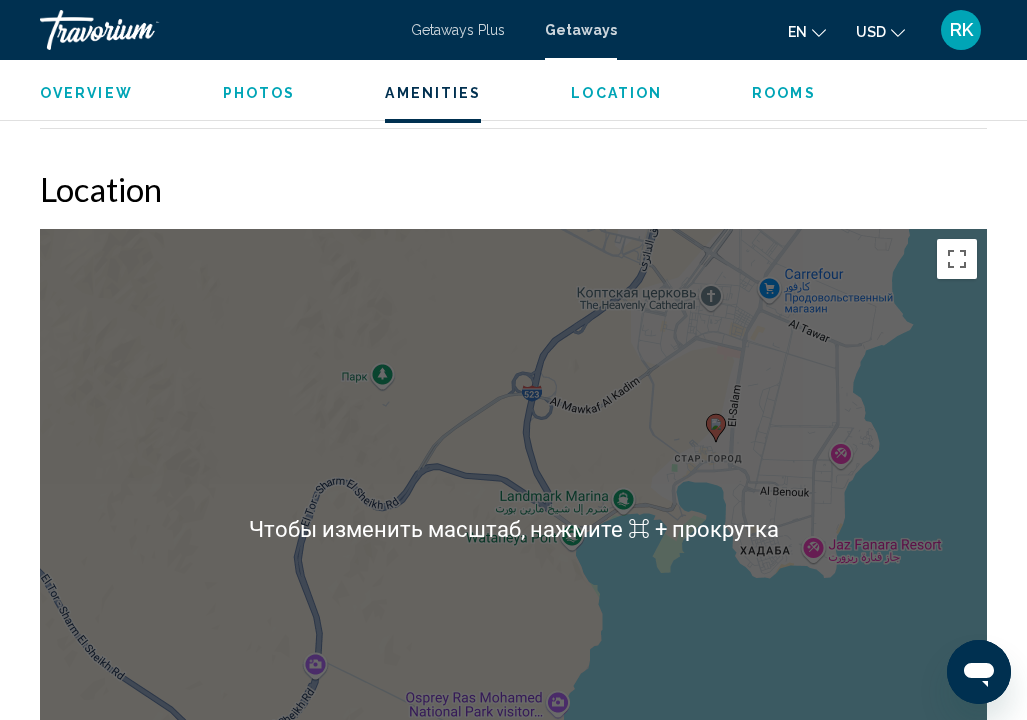 click on "Для навигации используйте клавиши со стрелками. Чтобы активировать перетаскивание с помощью клавиатуры, нажмите Alt + Ввод. После этого перемещайте маркер, используя клавиши со стрелками. Чтобы завершить перетаскивание, нажмите клавишу Ввод. Чтобы отменить действие, нажмите клавишу Esc." at bounding box center (513, 529) 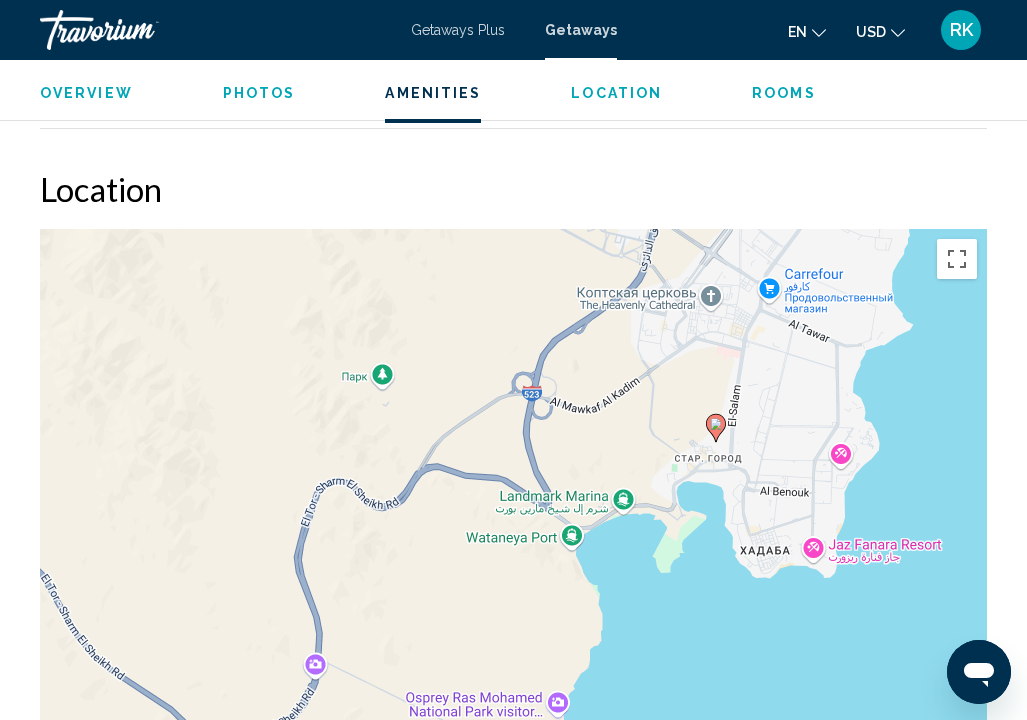 click on "Для навигации используйте клавиши со стрелками. Чтобы активировать перетаскивание с помощью клавиатуры, нажмите Alt + Ввод. После этого перемещайте маркер, используя клавиши со стрелками. Чтобы завершить перетаскивание, нажмите клавишу Ввод. Чтобы отменить действие, нажмите клавишу Esc." at bounding box center [513, 529] 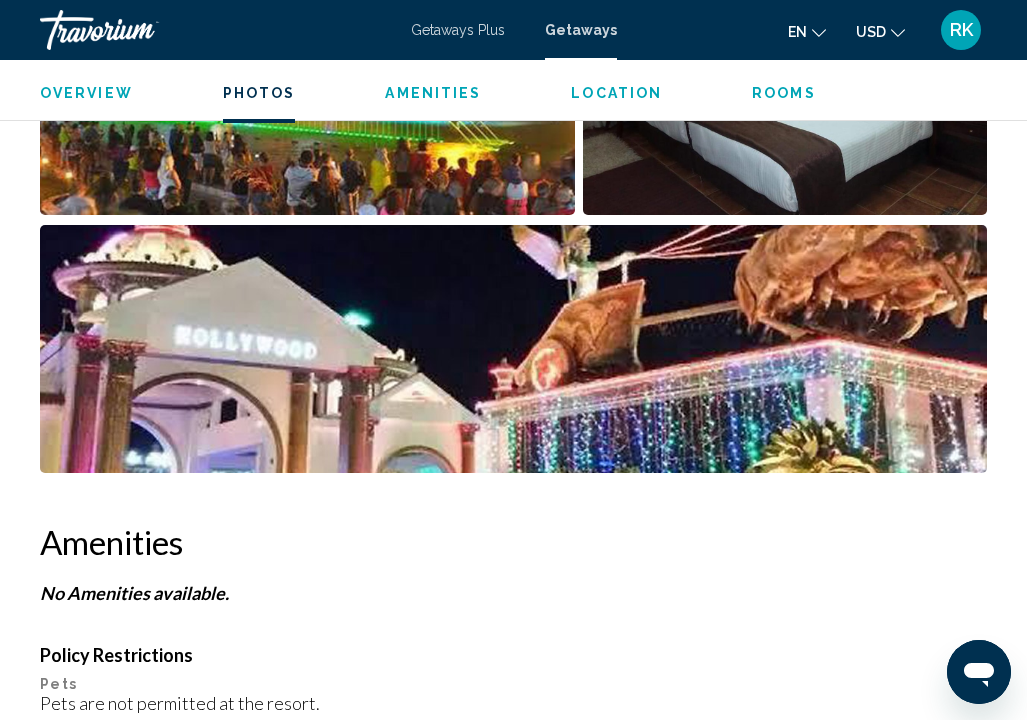 scroll, scrollTop: 1739, scrollLeft: 0, axis: vertical 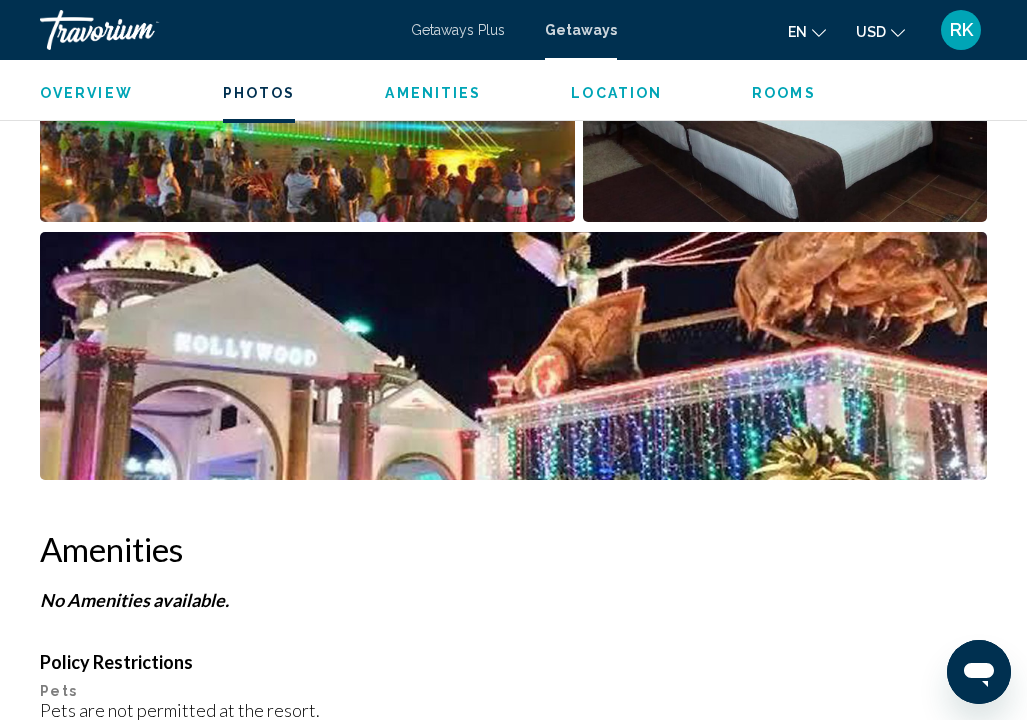 click on "Location" at bounding box center (616, 93) 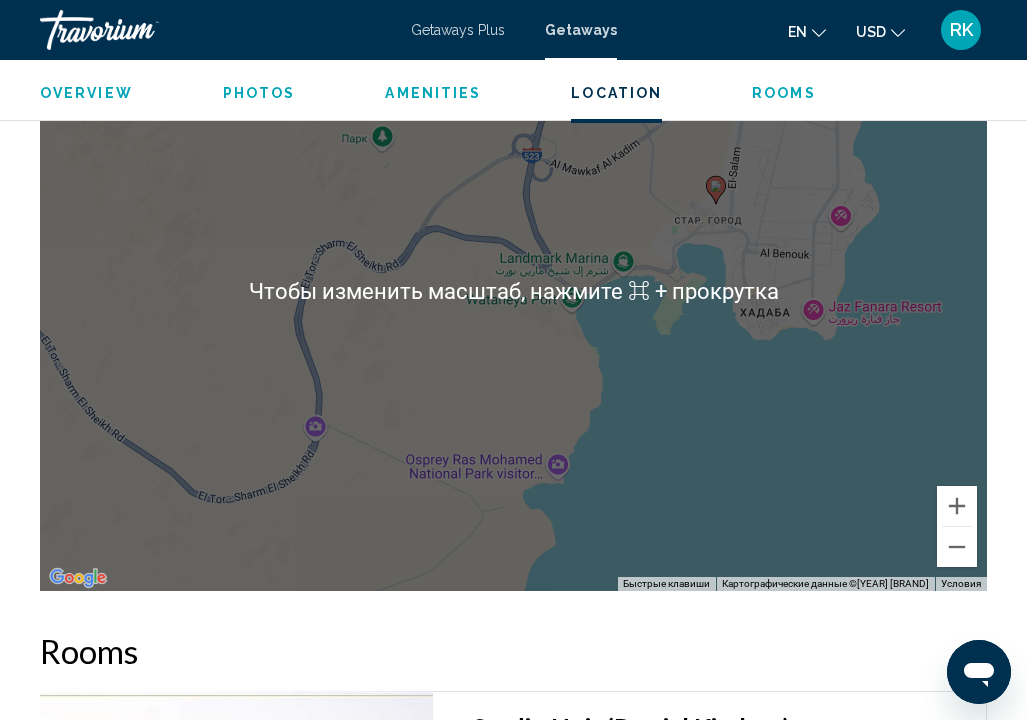 scroll, scrollTop: 2731, scrollLeft: 0, axis: vertical 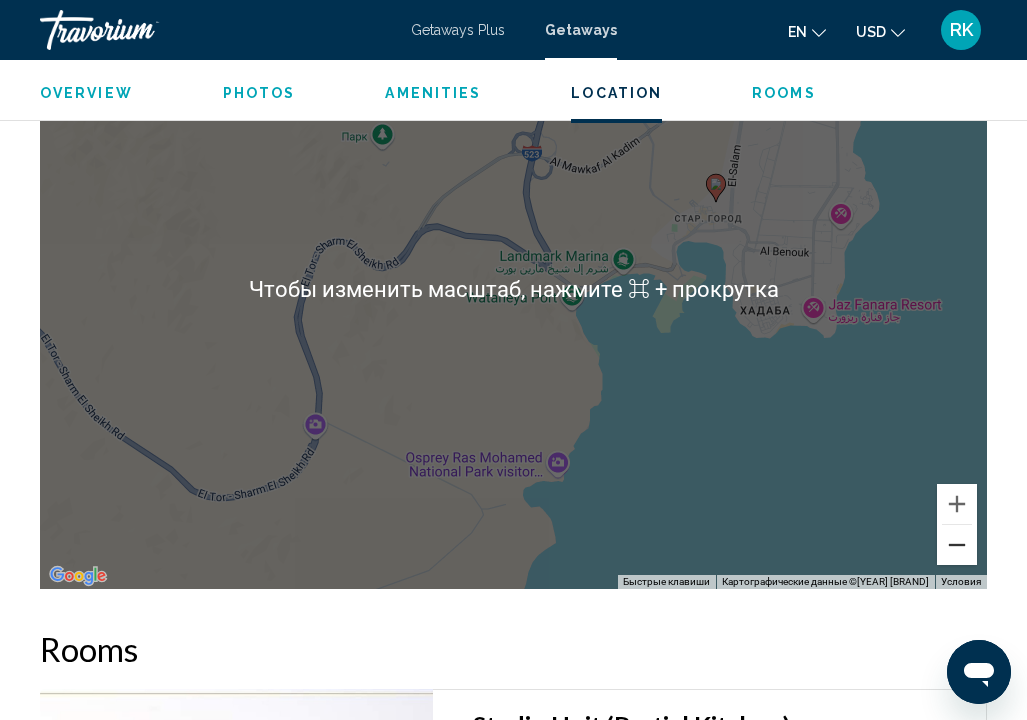 click at bounding box center (957, 545) 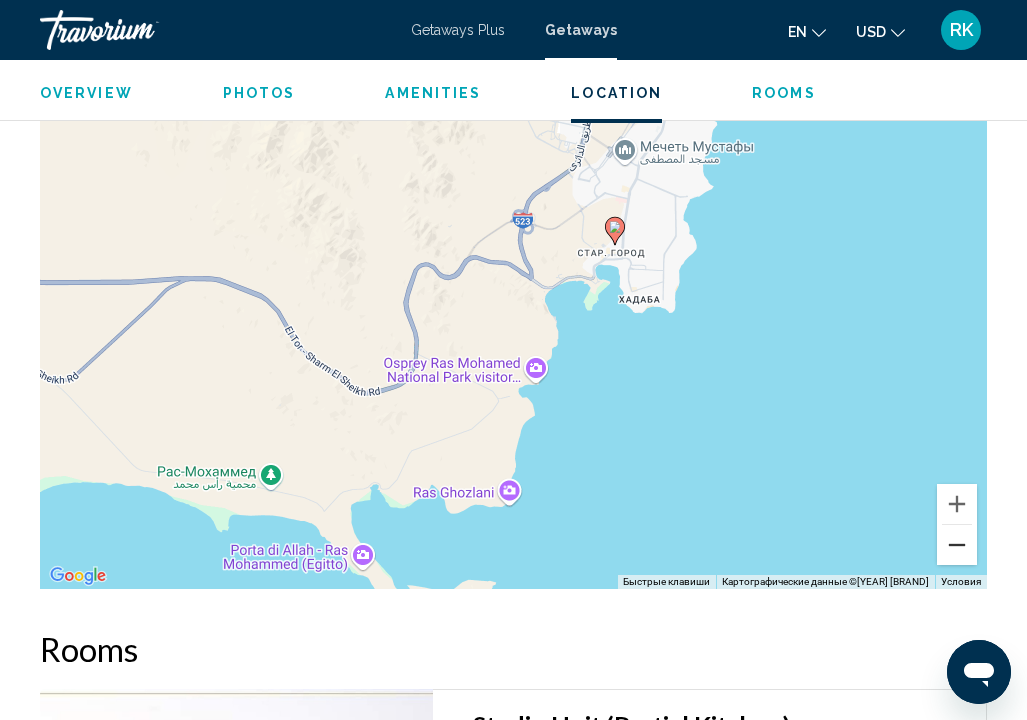 click at bounding box center [957, 545] 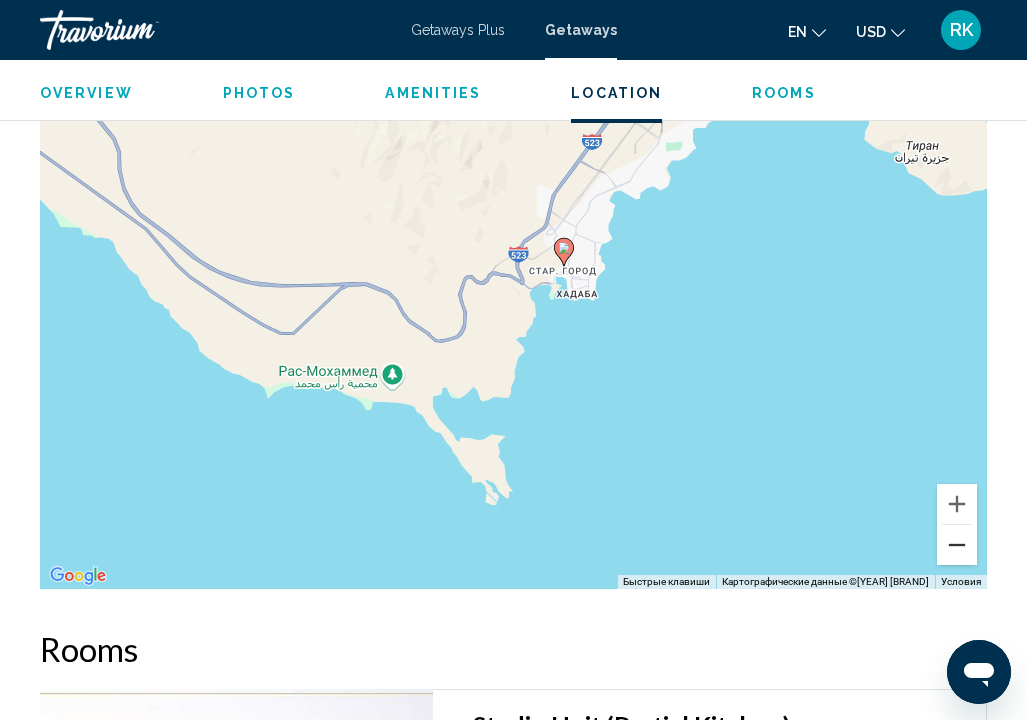 click at bounding box center (957, 545) 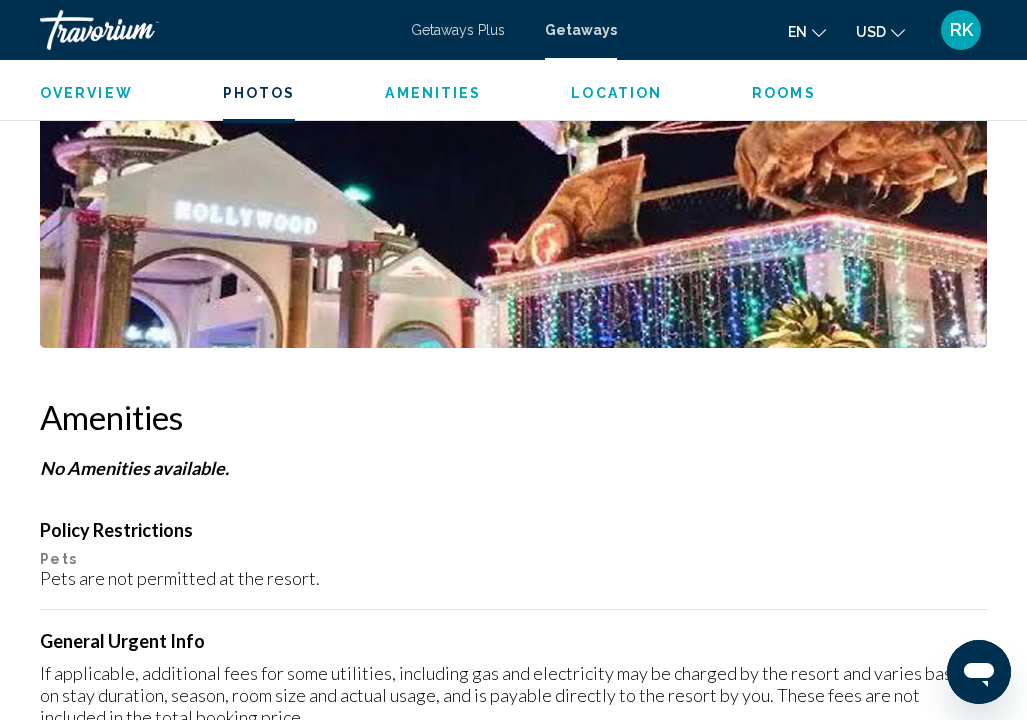 scroll, scrollTop: 1847, scrollLeft: 0, axis: vertical 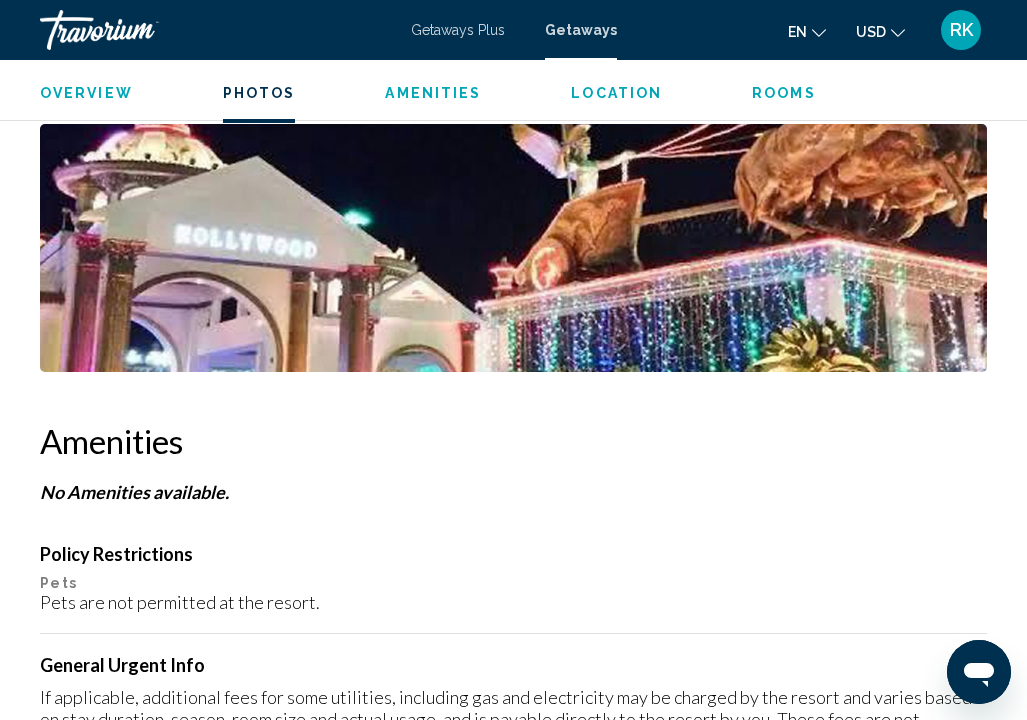 click on "Getaways Plus" at bounding box center (458, 30) 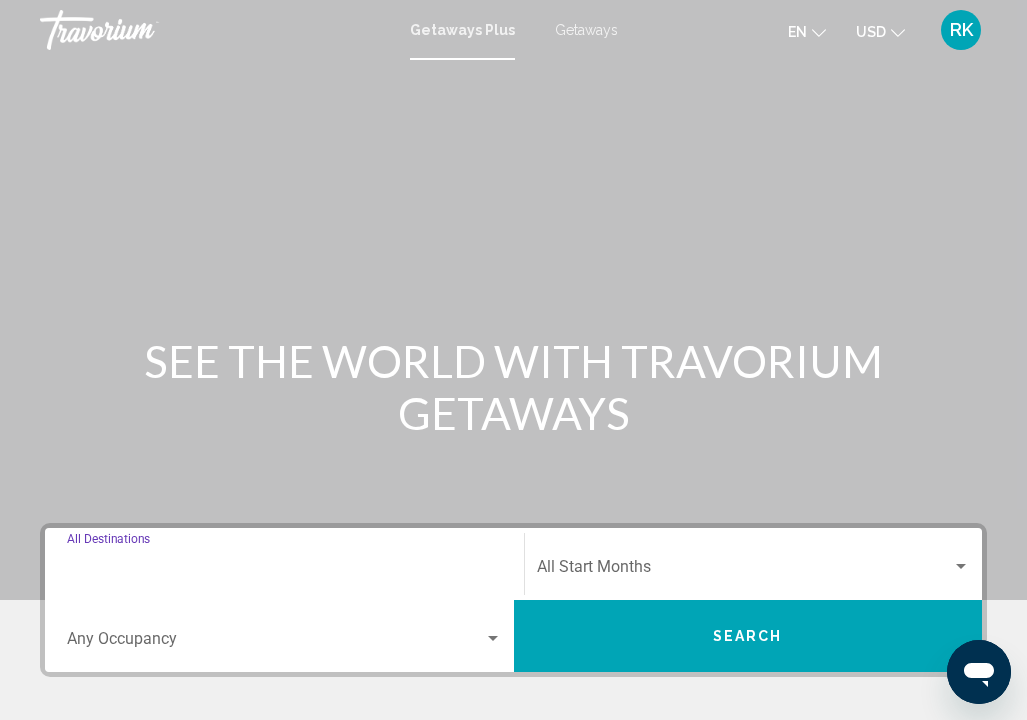 click on "Destination All Destinations" at bounding box center (284, 571) 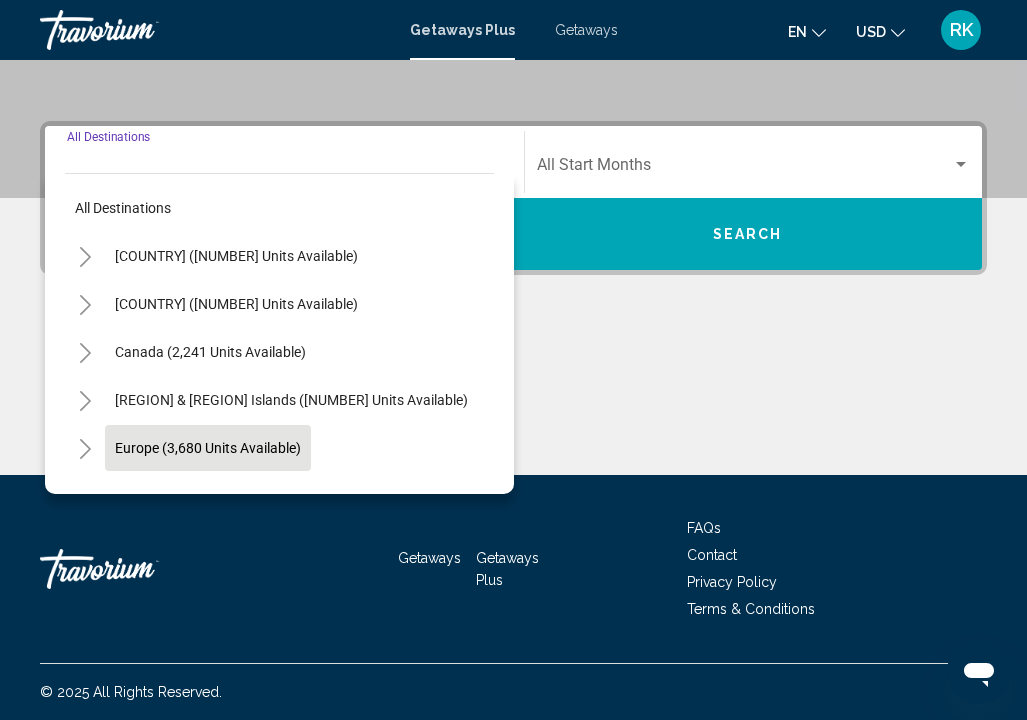 click on "Europe (3,680 units available)" at bounding box center (208, 496) 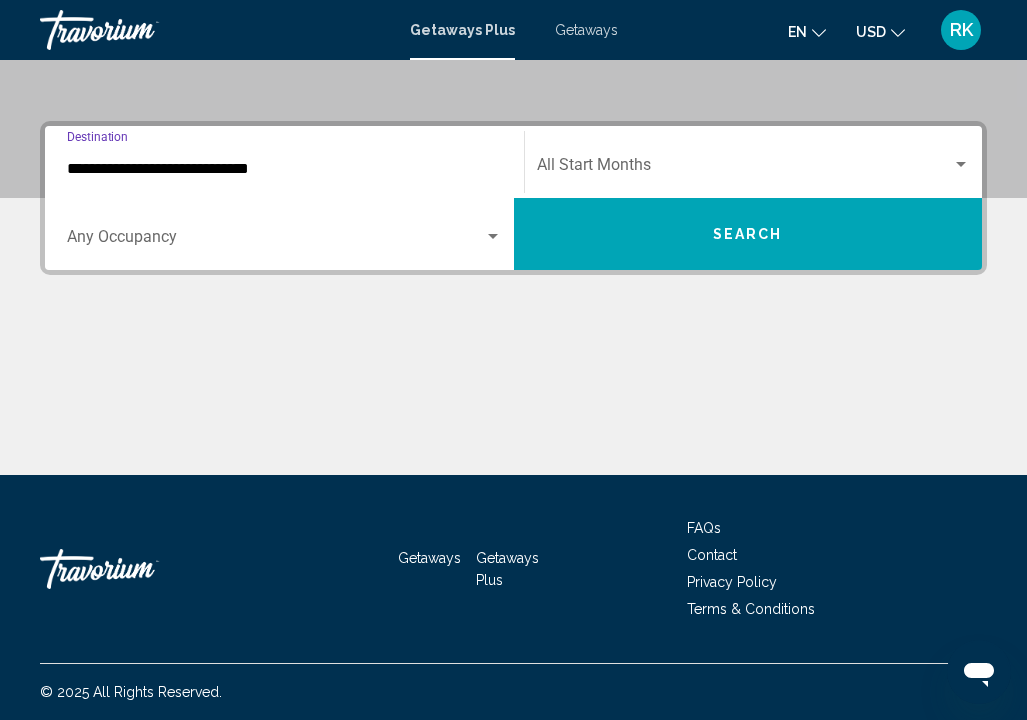 click on "**********" at bounding box center (284, 169) 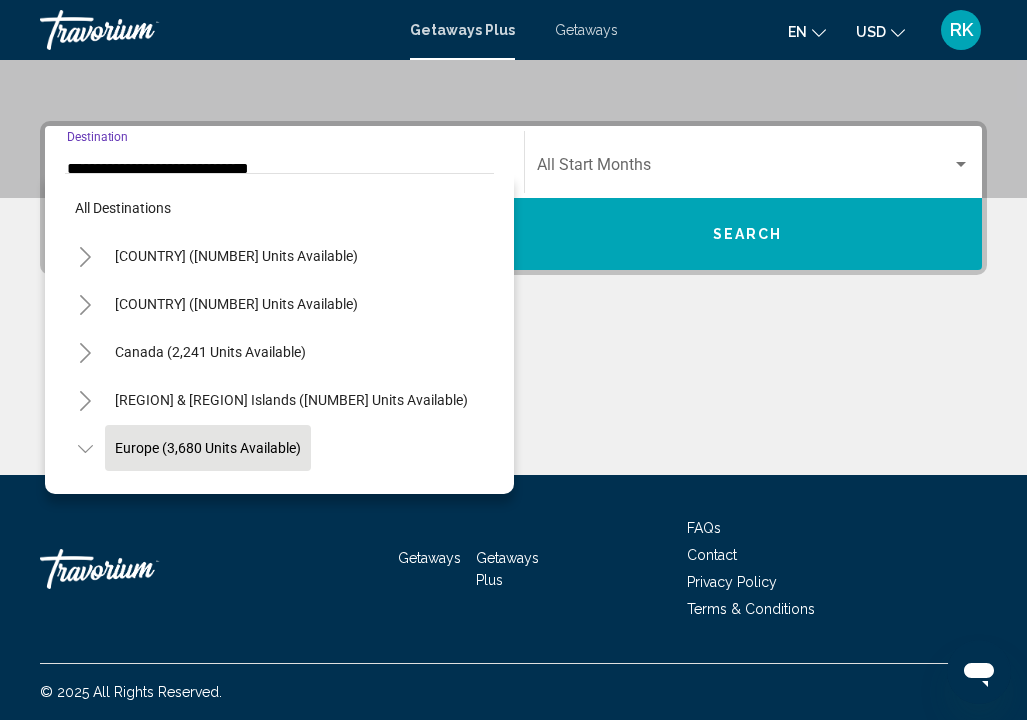scroll, scrollTop: 371, scrollLeft: 0, axis: vertical 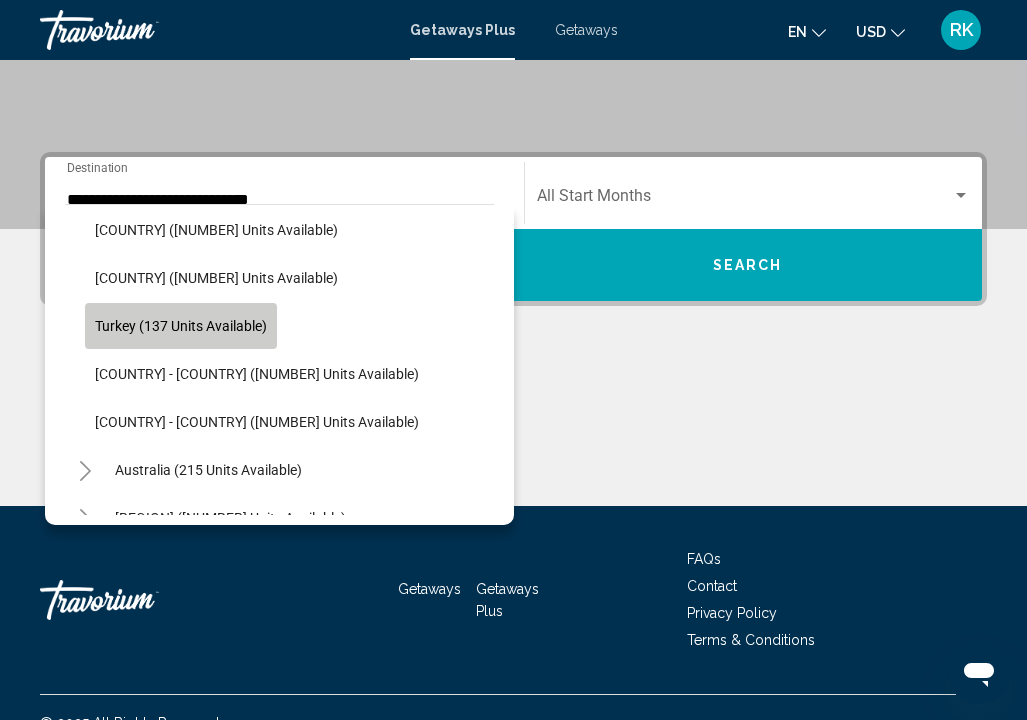 click on "Turkey (137 units available)" 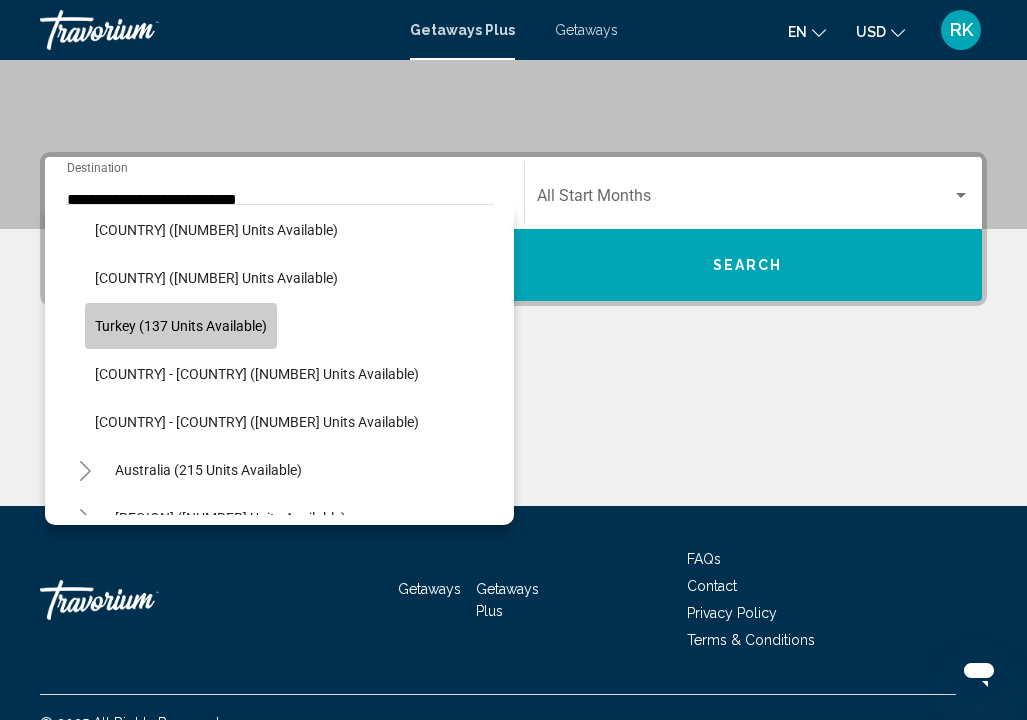 scroll, scrollTop: 402, scrollLeft: 0, axis: vertical 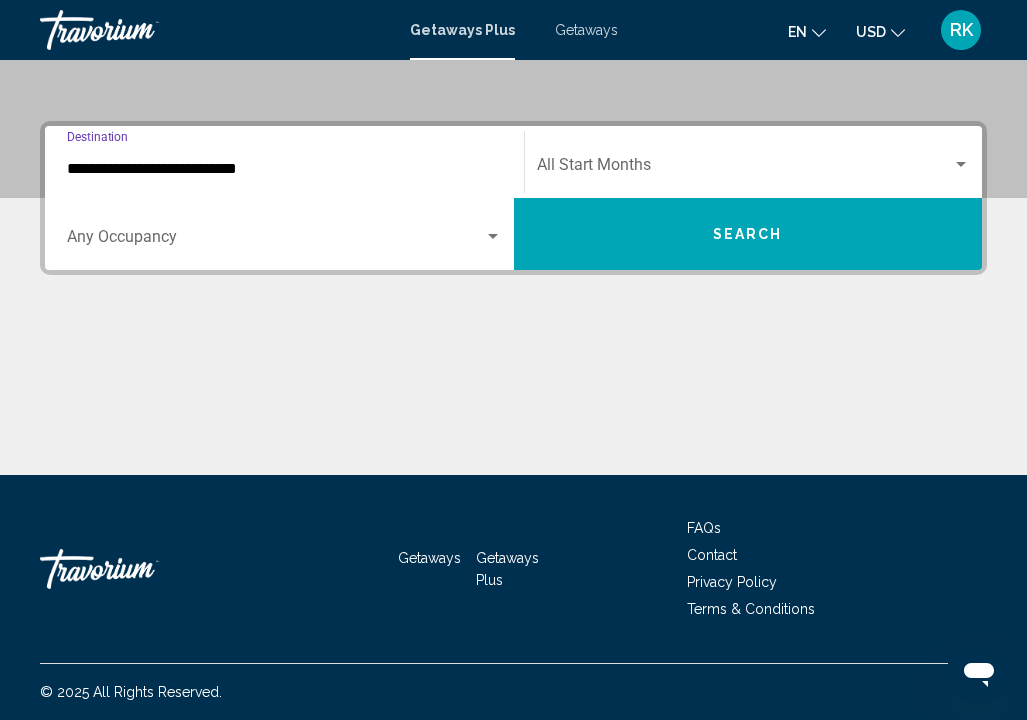 click on "Search" at bounding box center [748, 235] 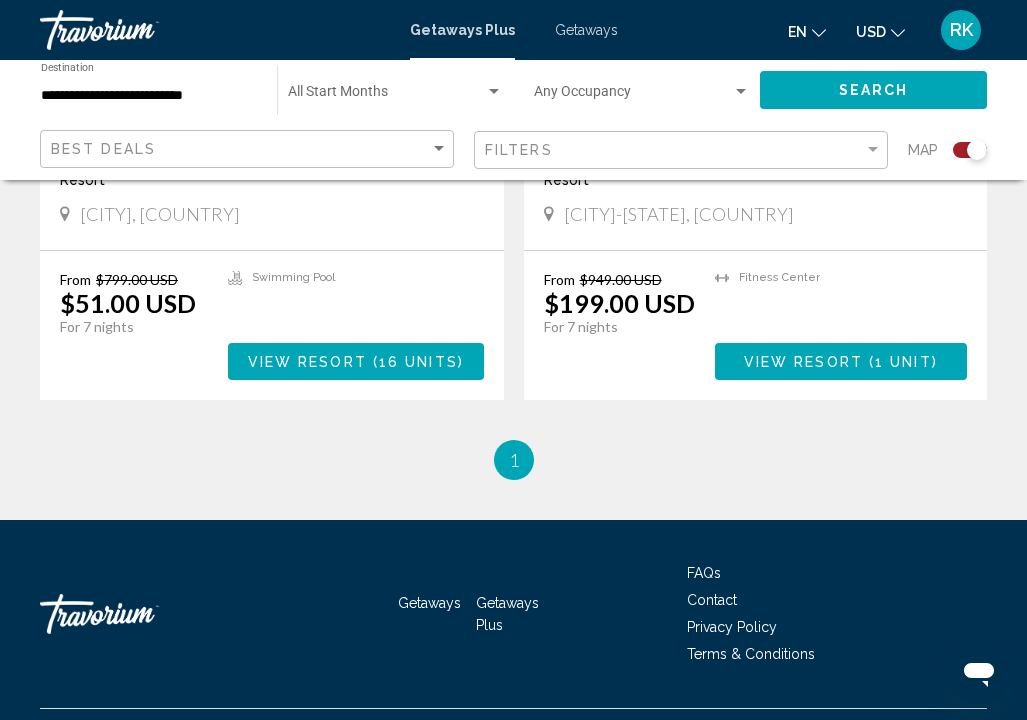 scroll, scrollTop: 2373, scrollLeft: 0, axis: vertical 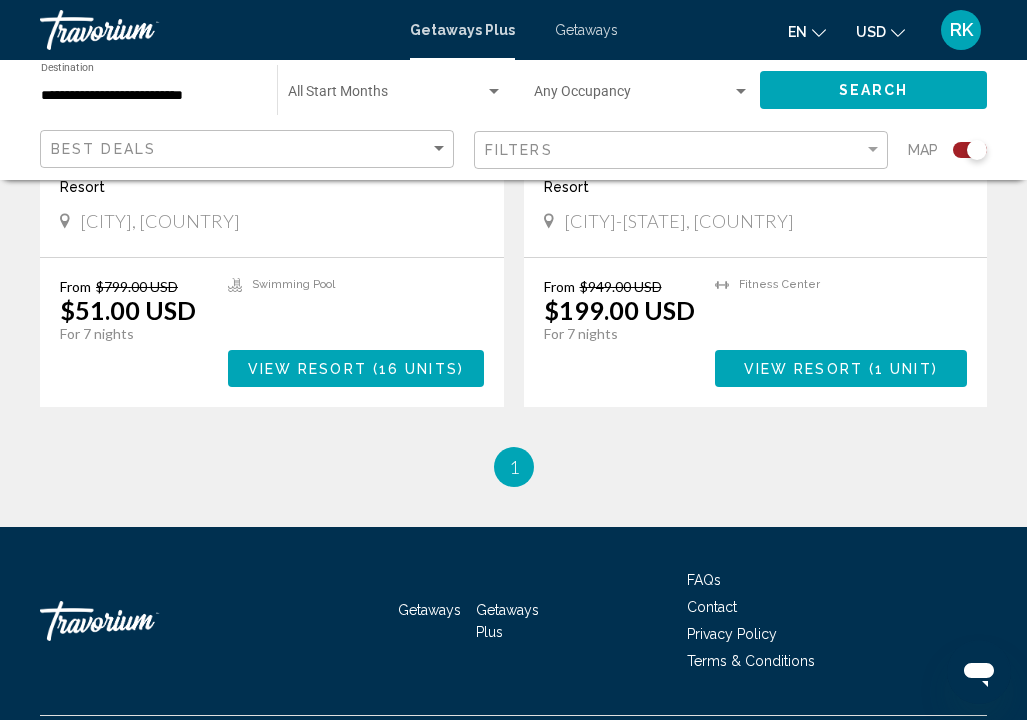 click on "View Resort" at bounding box center [803, 369] 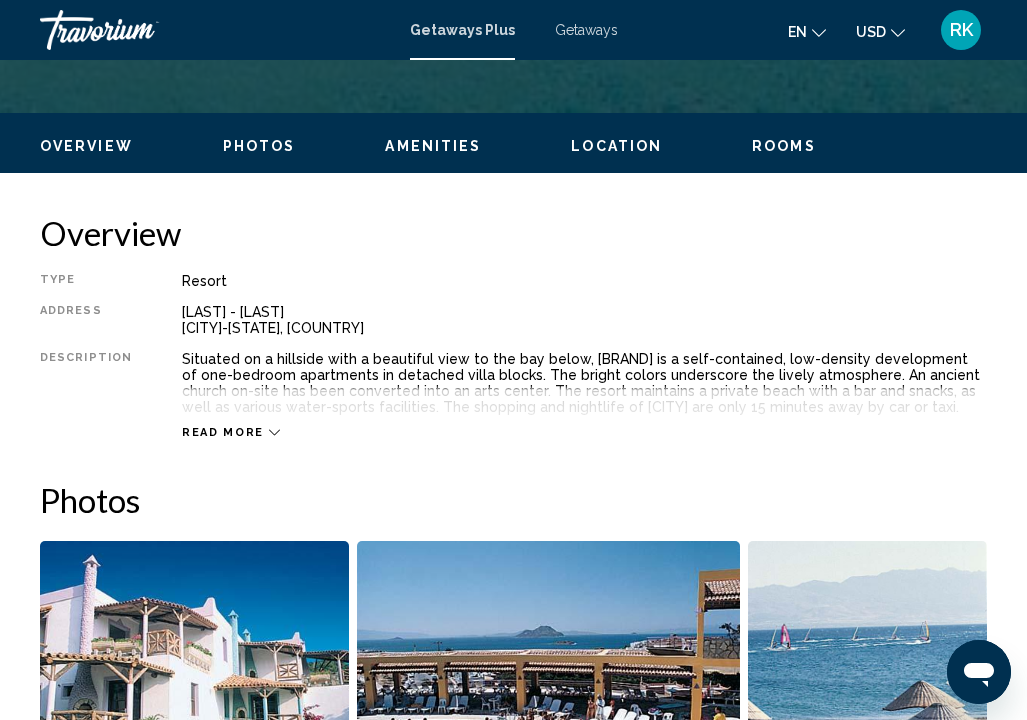 scroll, scrollTop: 899, scrollLeft: 0, axis: vertical 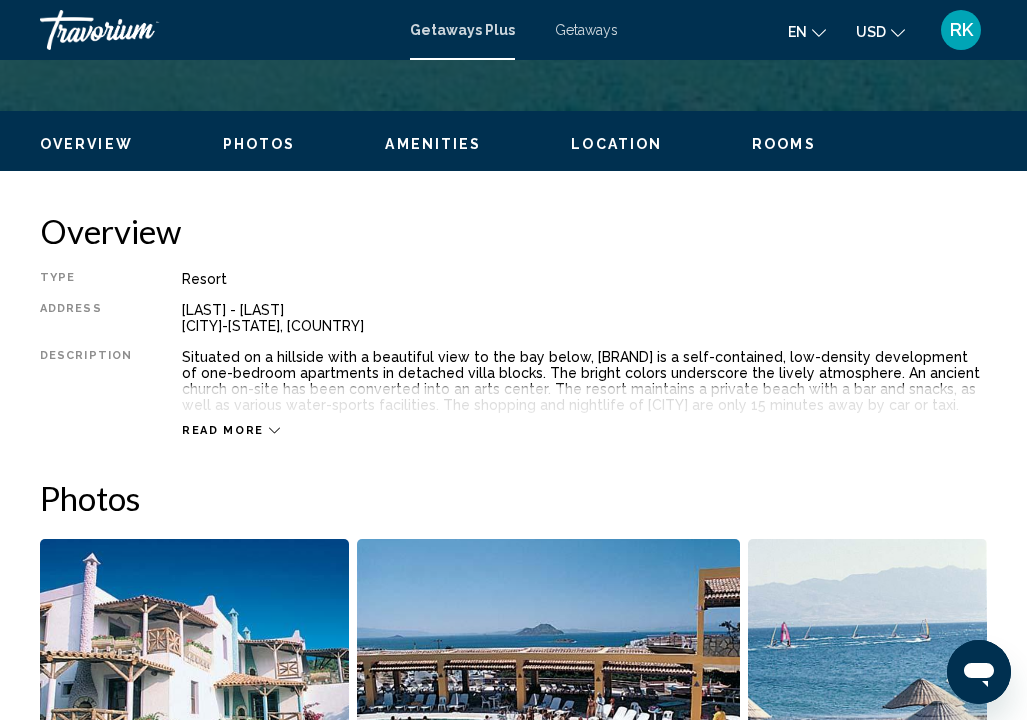 click on "Read more" at bounding box center [223, 430] 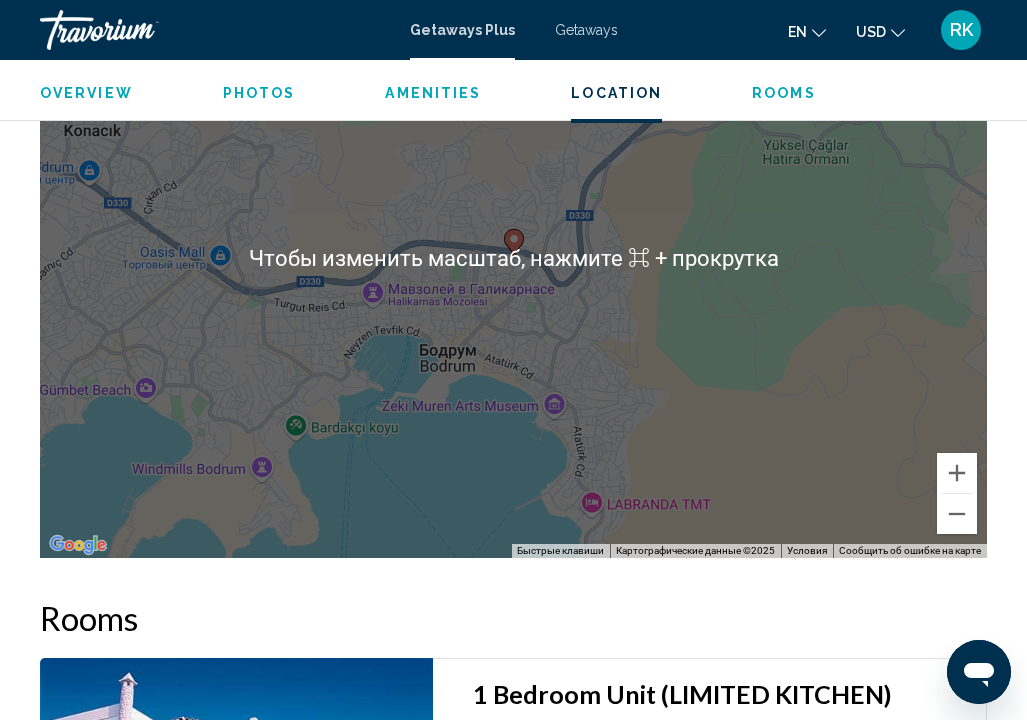 scroll, scrollTop: 2583, scrollLeft: 0, axis: vertical 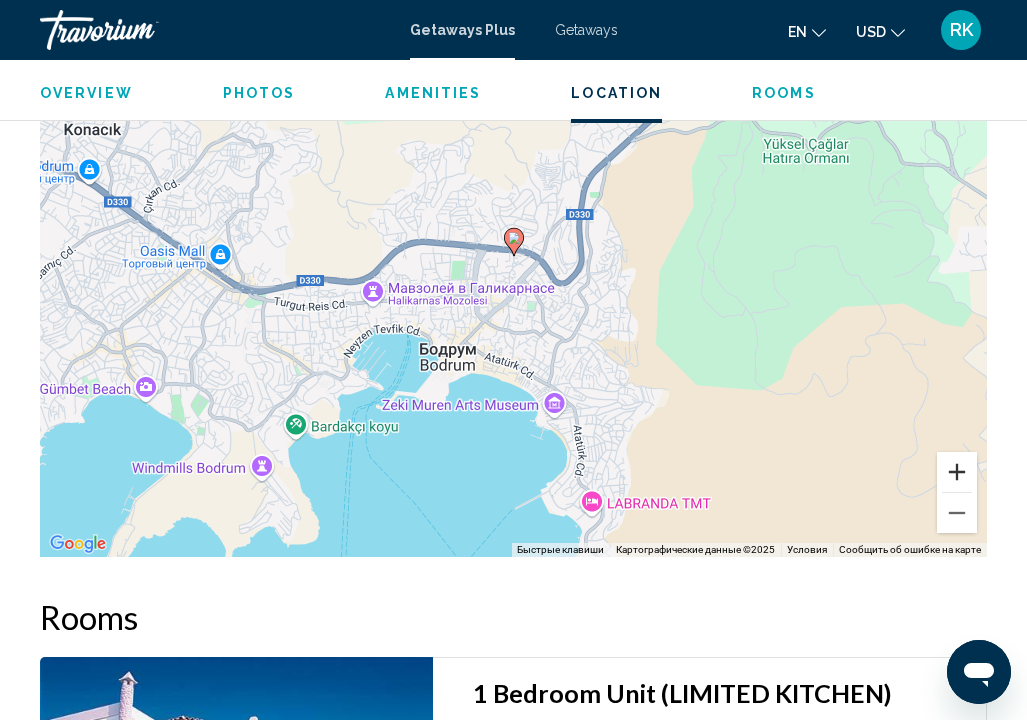 click at bounding box center [957, 472] 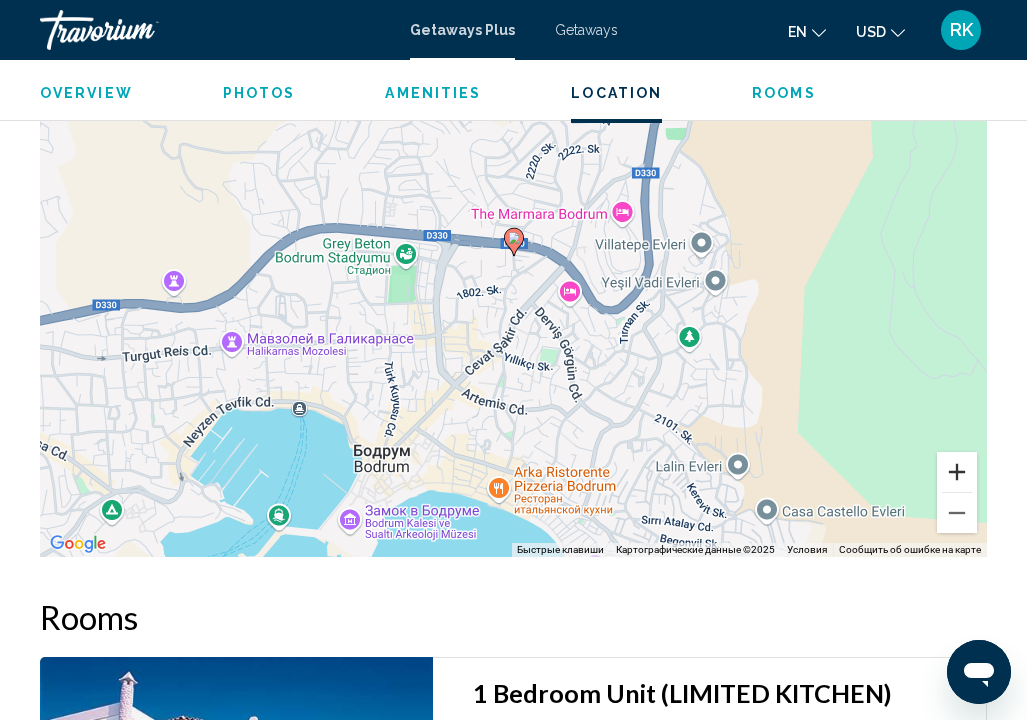 click at bounding box center (957, 472) 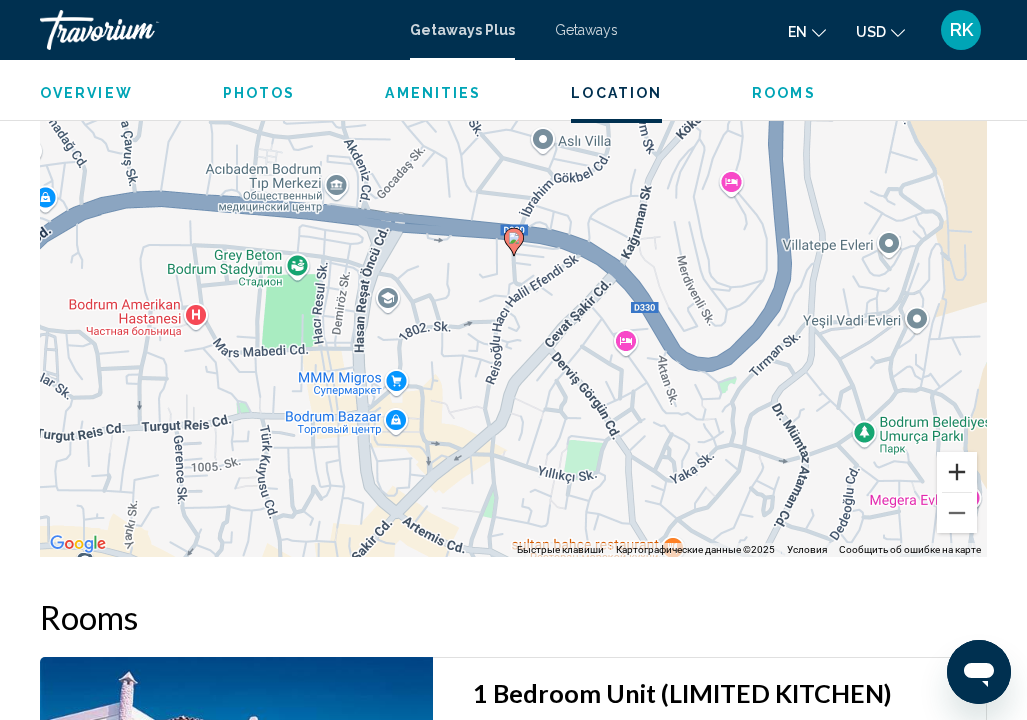 click at bounding box center (957, 472) 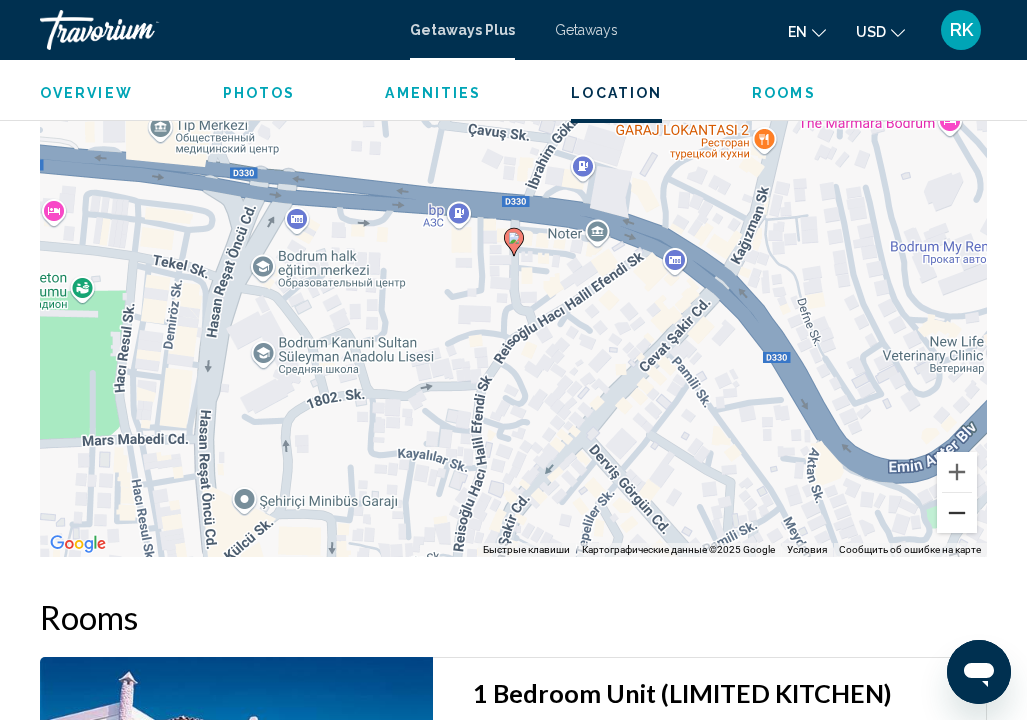 click at bounding box center (957, 513) 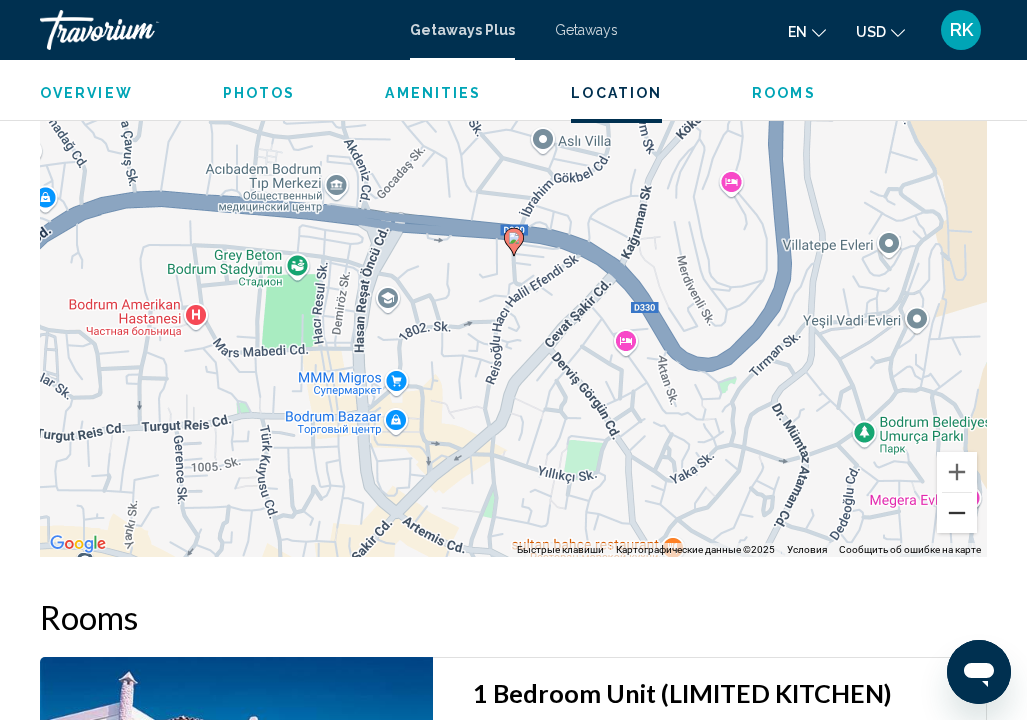 click at bounding box center (957, 513) 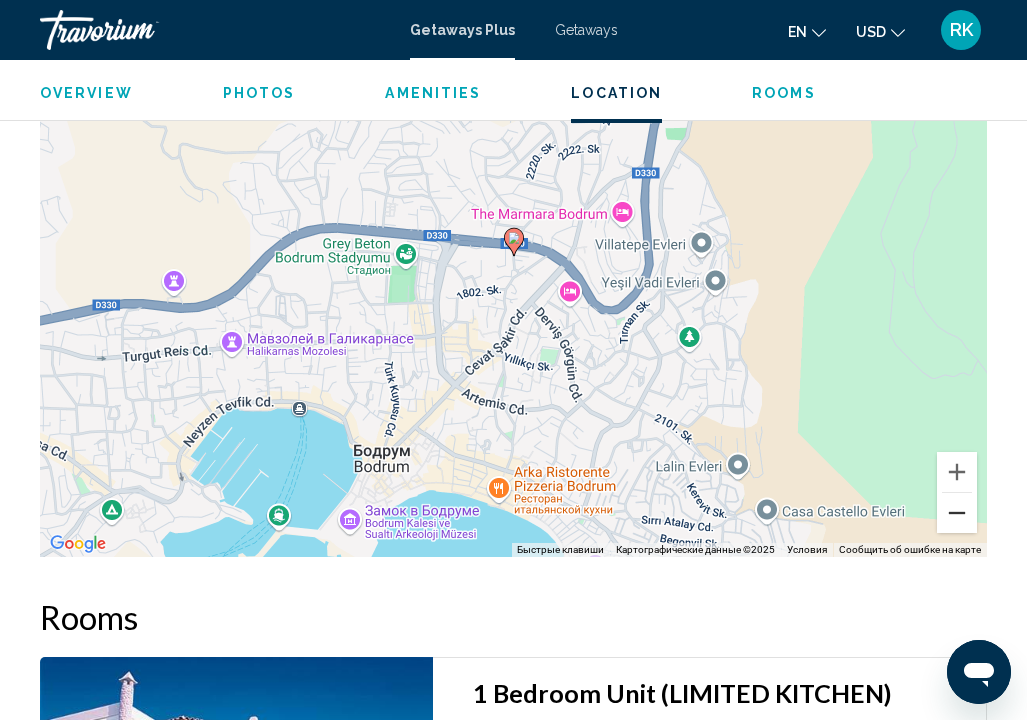 click at bounding box center [957, 513] 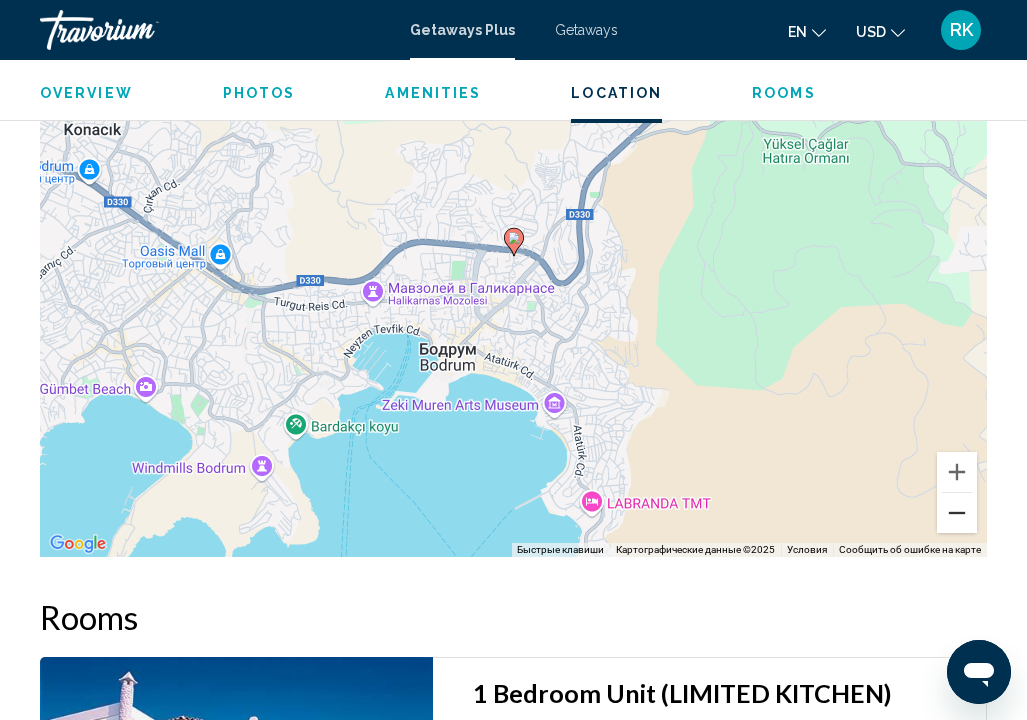 click at bounding box center (957, 513) 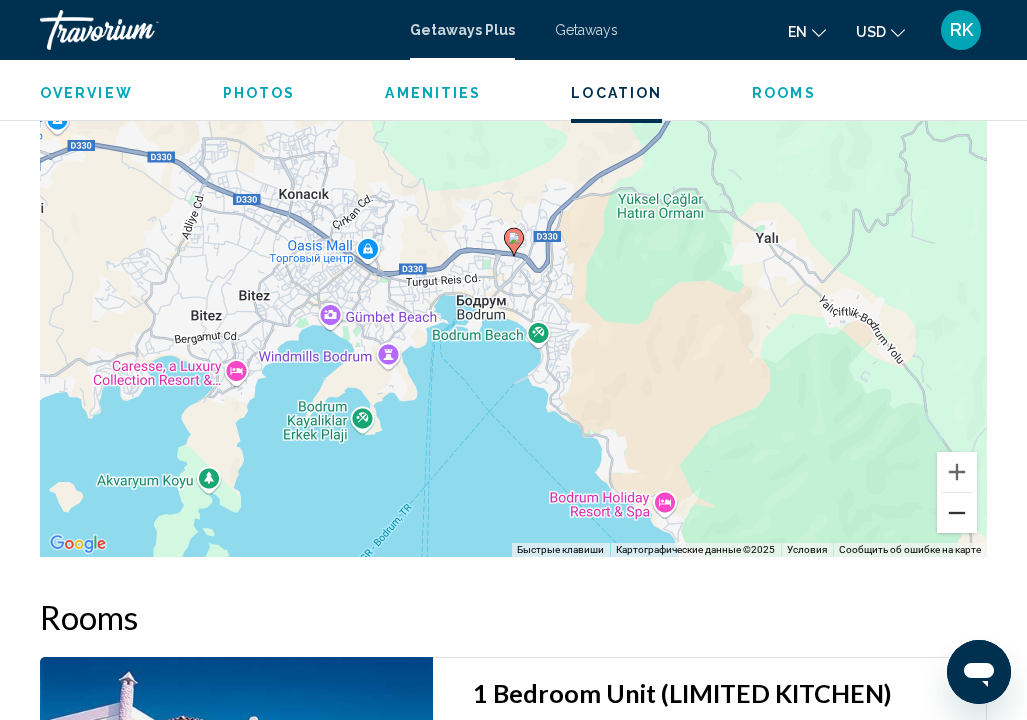 click at bounding box center [957, 513] 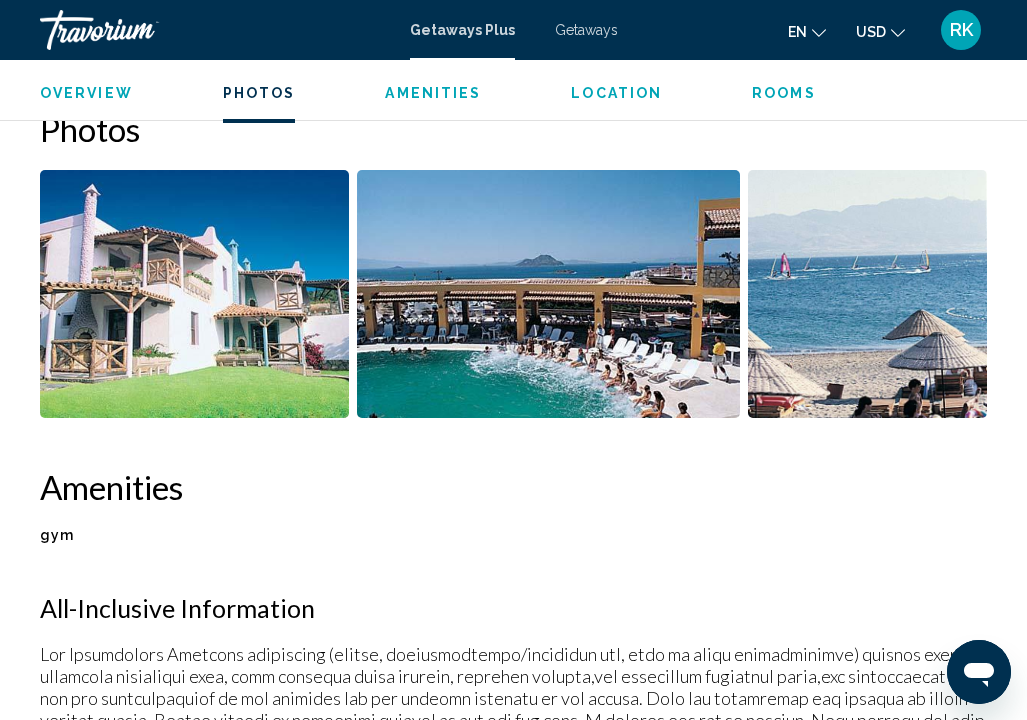 scroll, scrollTop: 1258, scrollLeft: 0, axis: vertical 